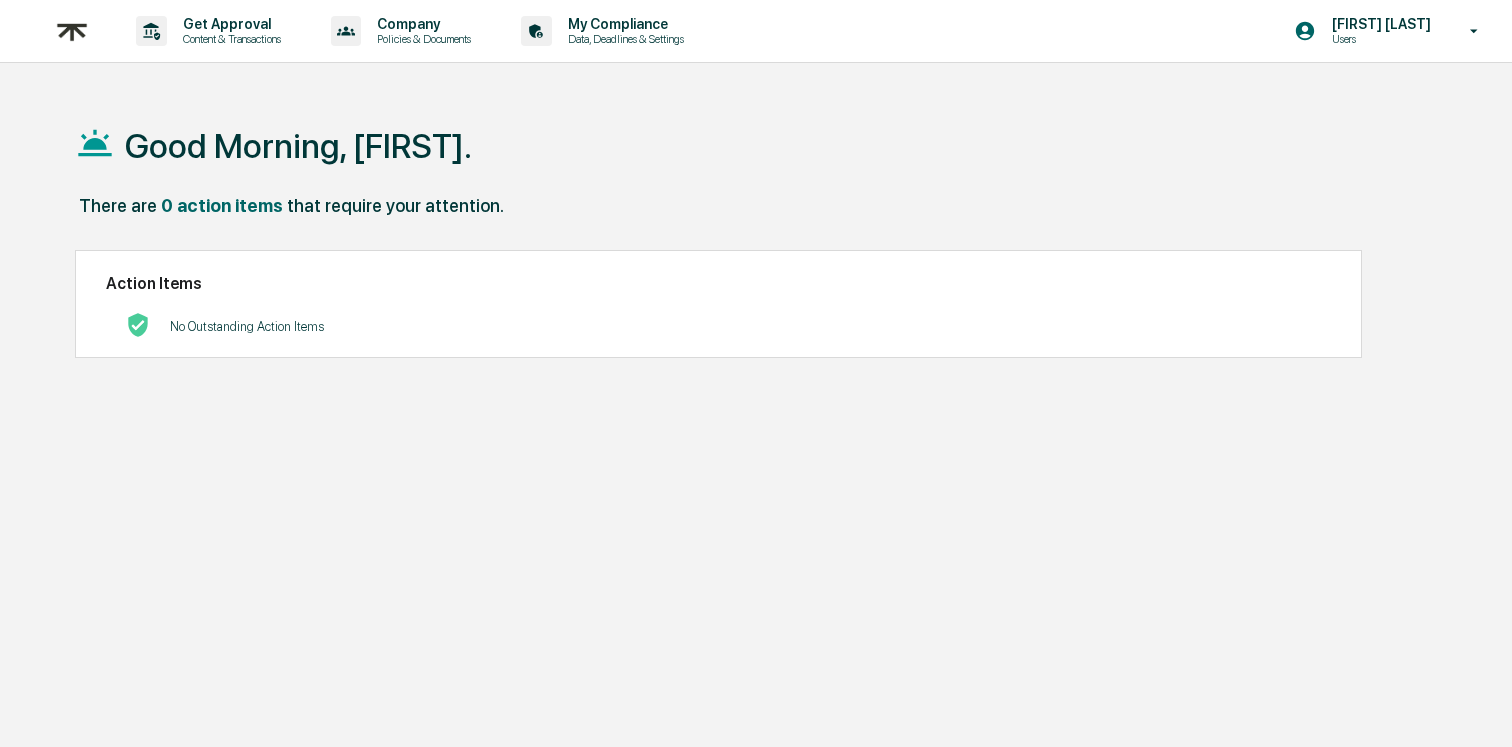 scroll, scrollTop: 0, scrollLeft: 0, axis: both 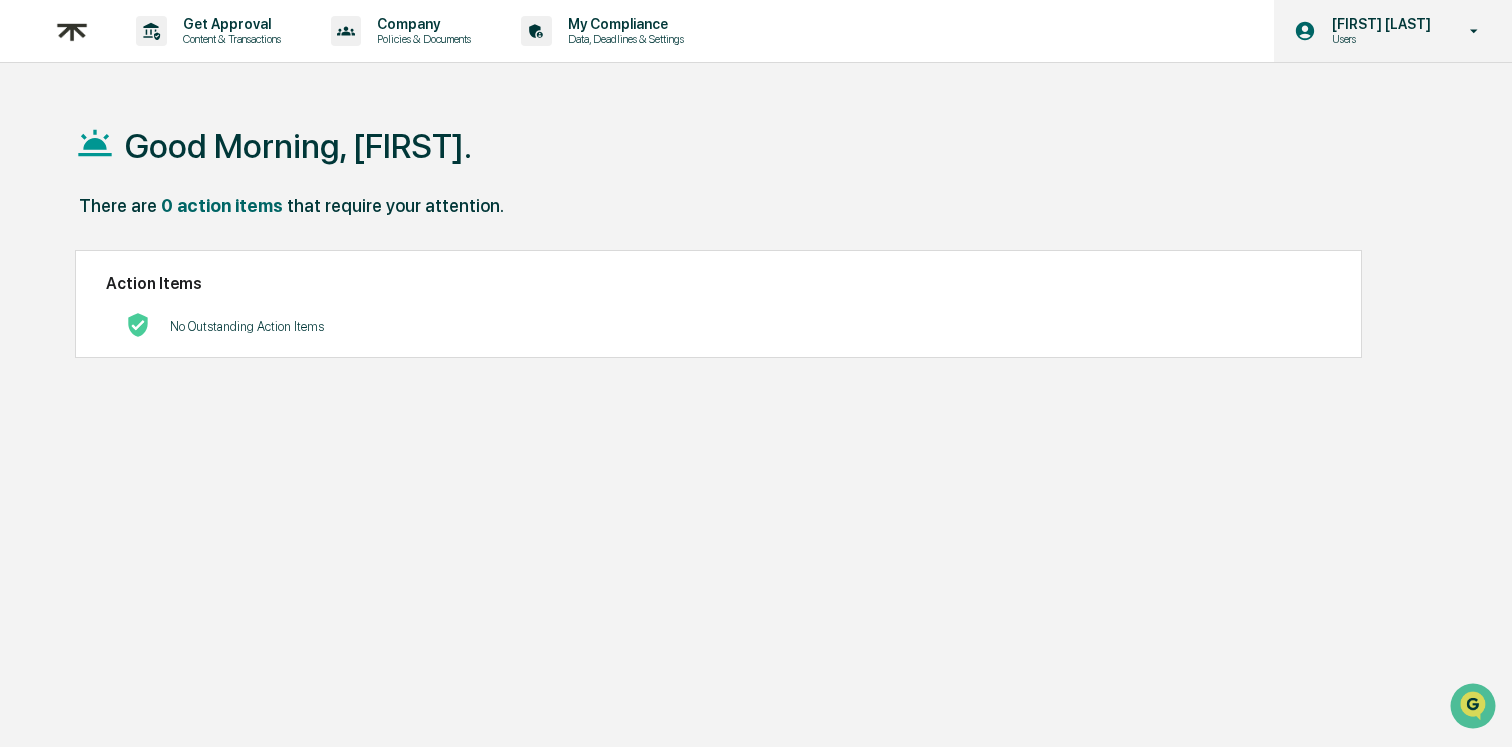 click on "Users" at bounding box center [1378, 39] 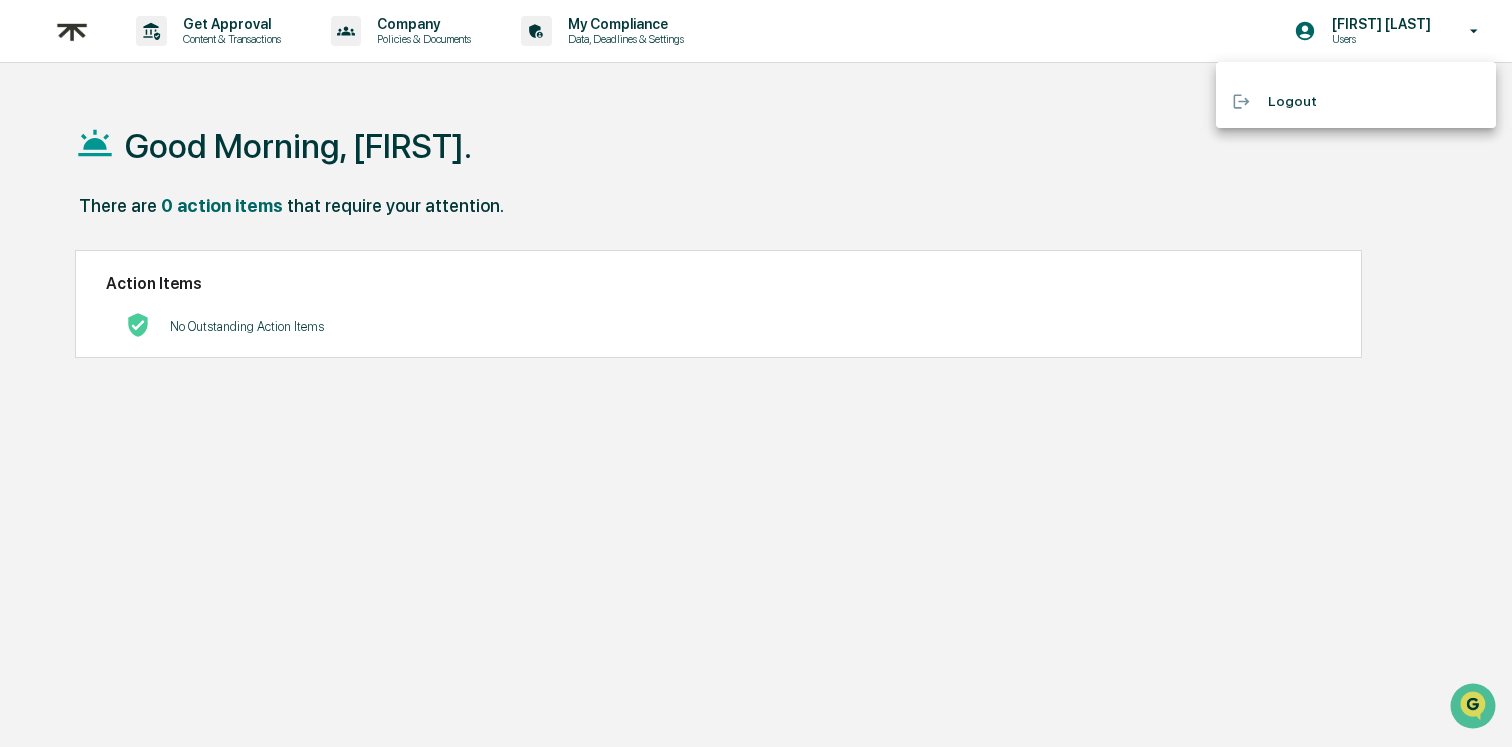 click at bounding box center [756, 373] 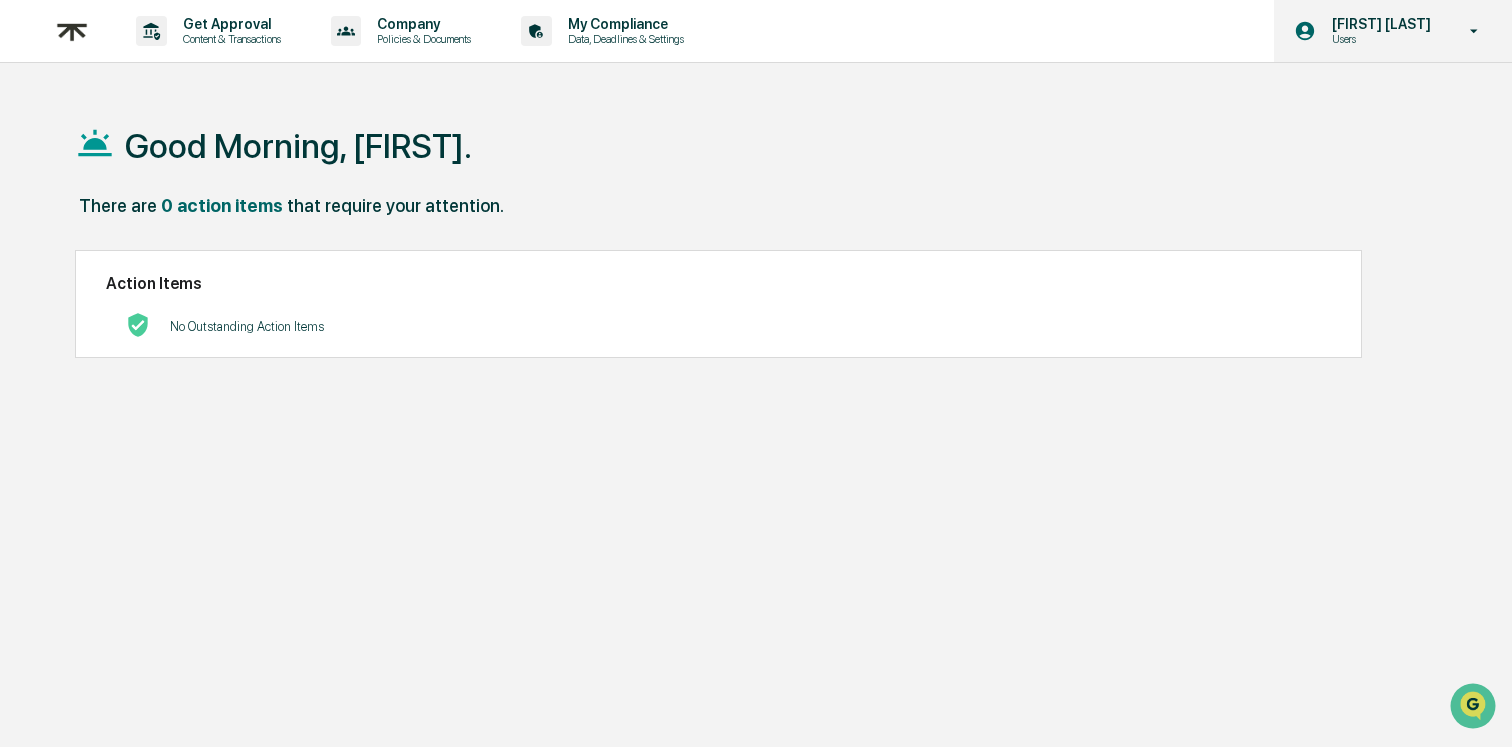 click on "[FIRST] [LAST]" at bounding box center [1378, 24] 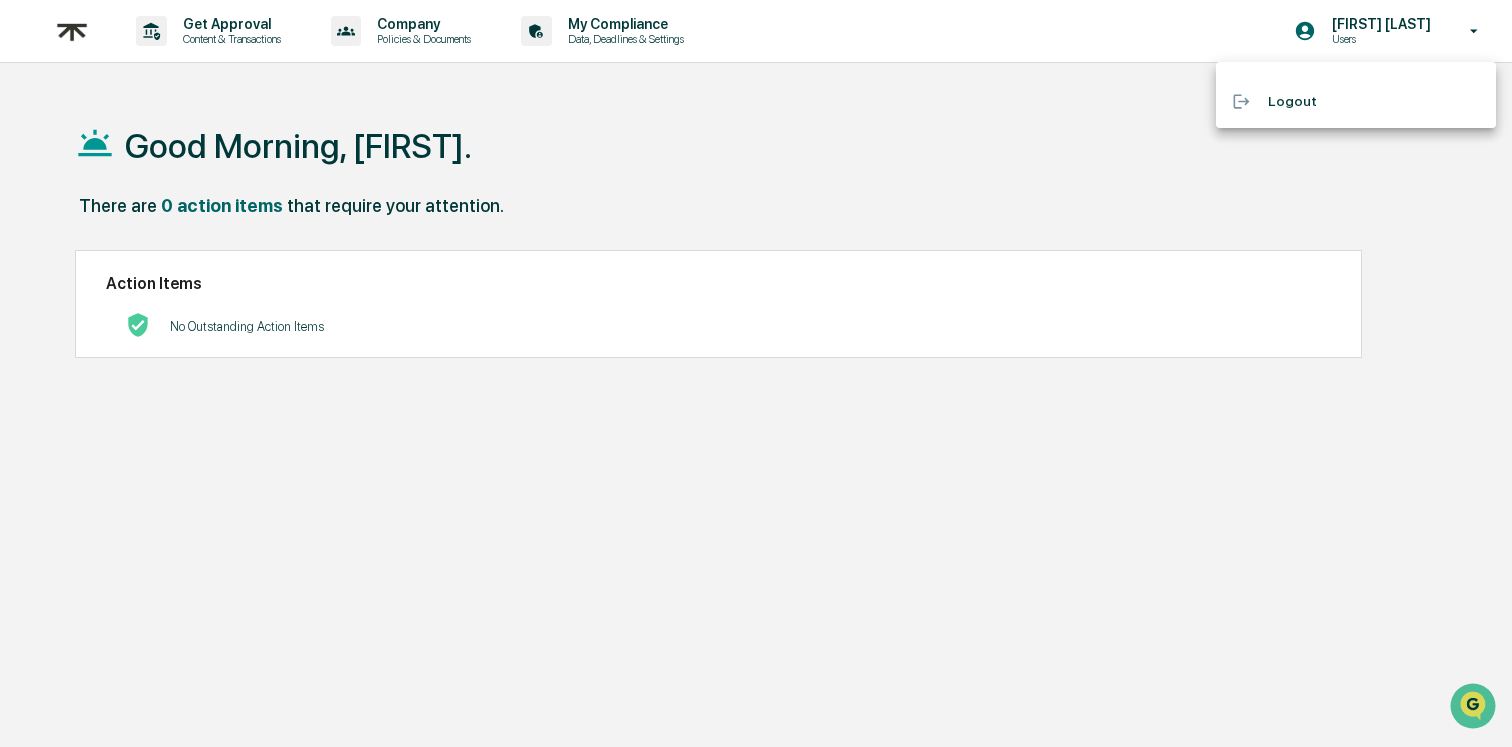 click at bounding box center (756, 373) 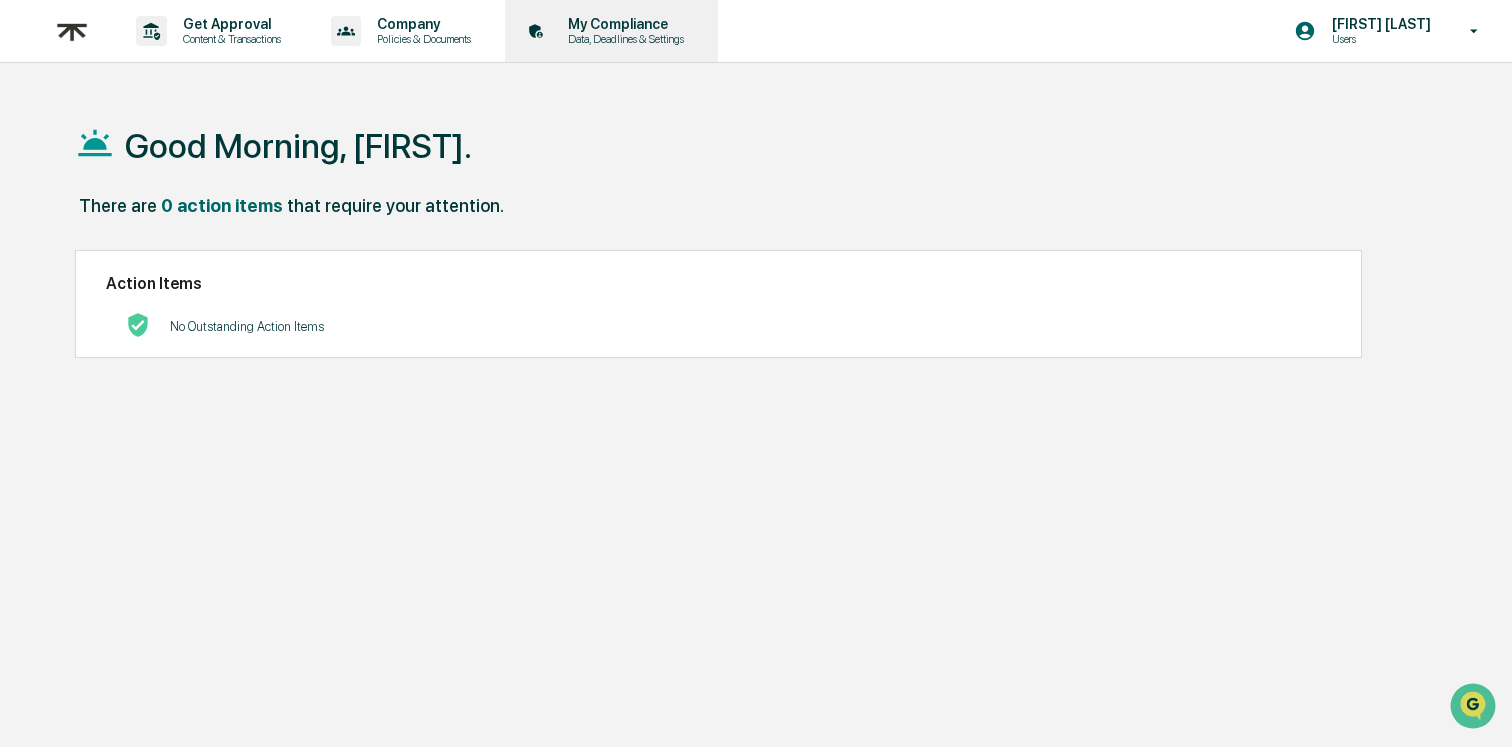 click on "My Compliance Data, Deadlines & Settings" at bounding box center [609, 31] 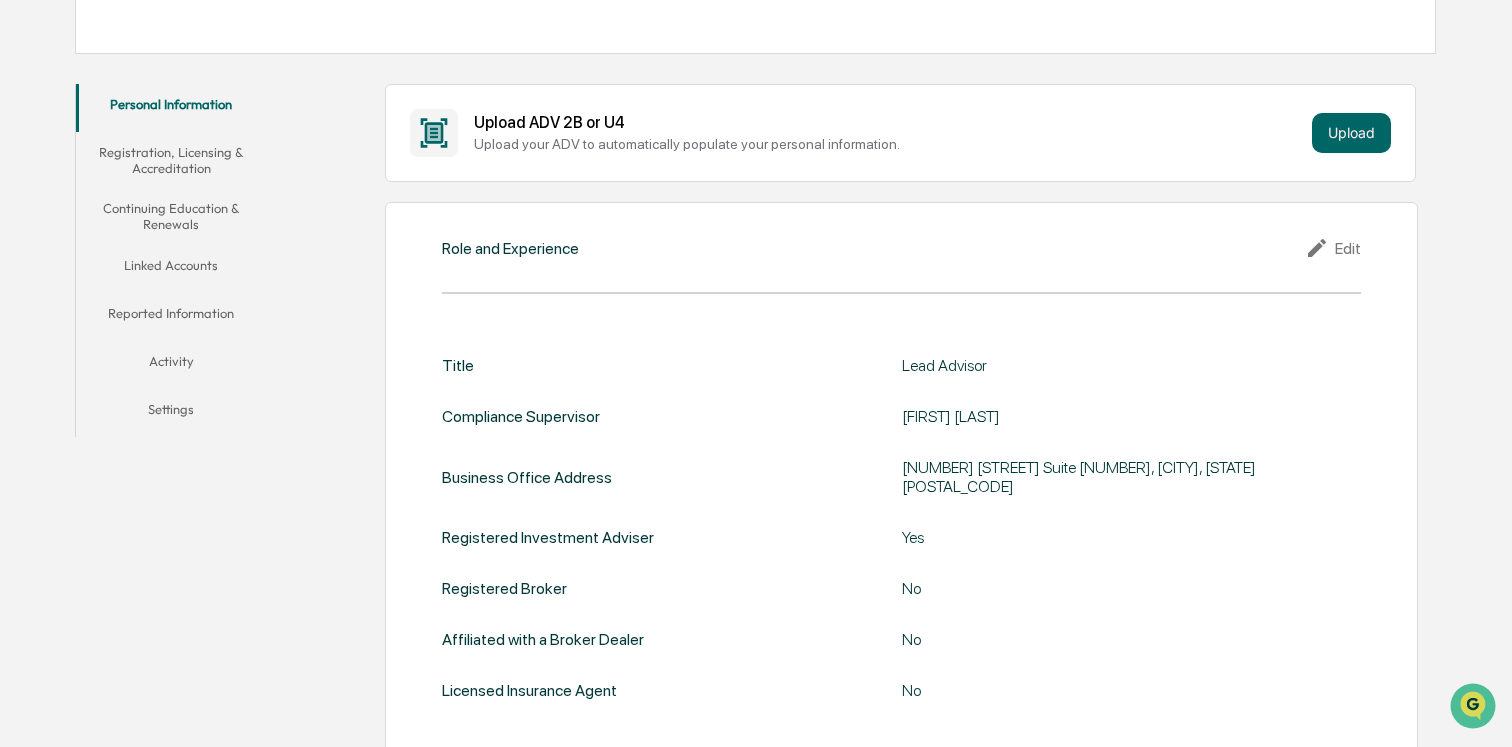 scroll, scrollTop: 318, scrollLeft: 0, axis: vertical 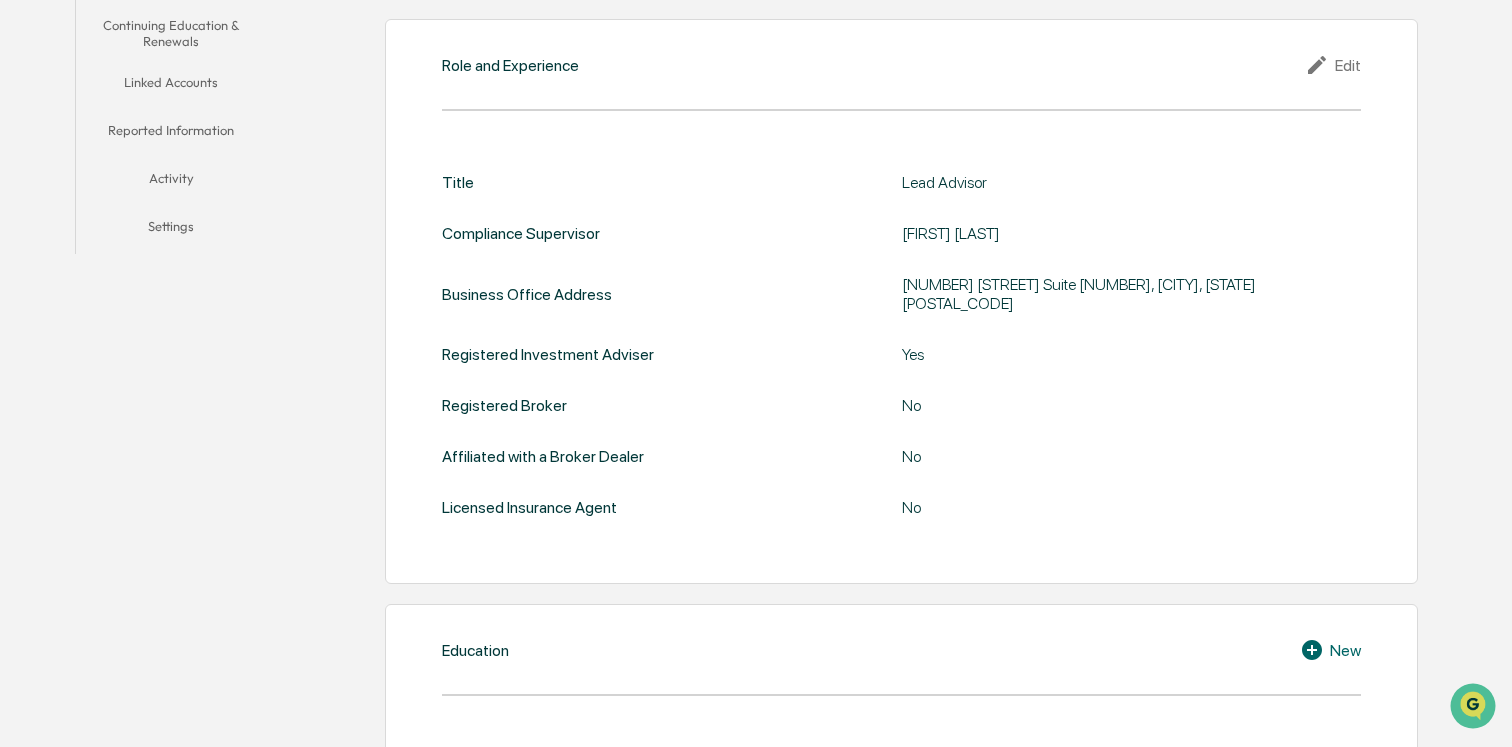 click on "Settings" at bounding box center [171, 230] 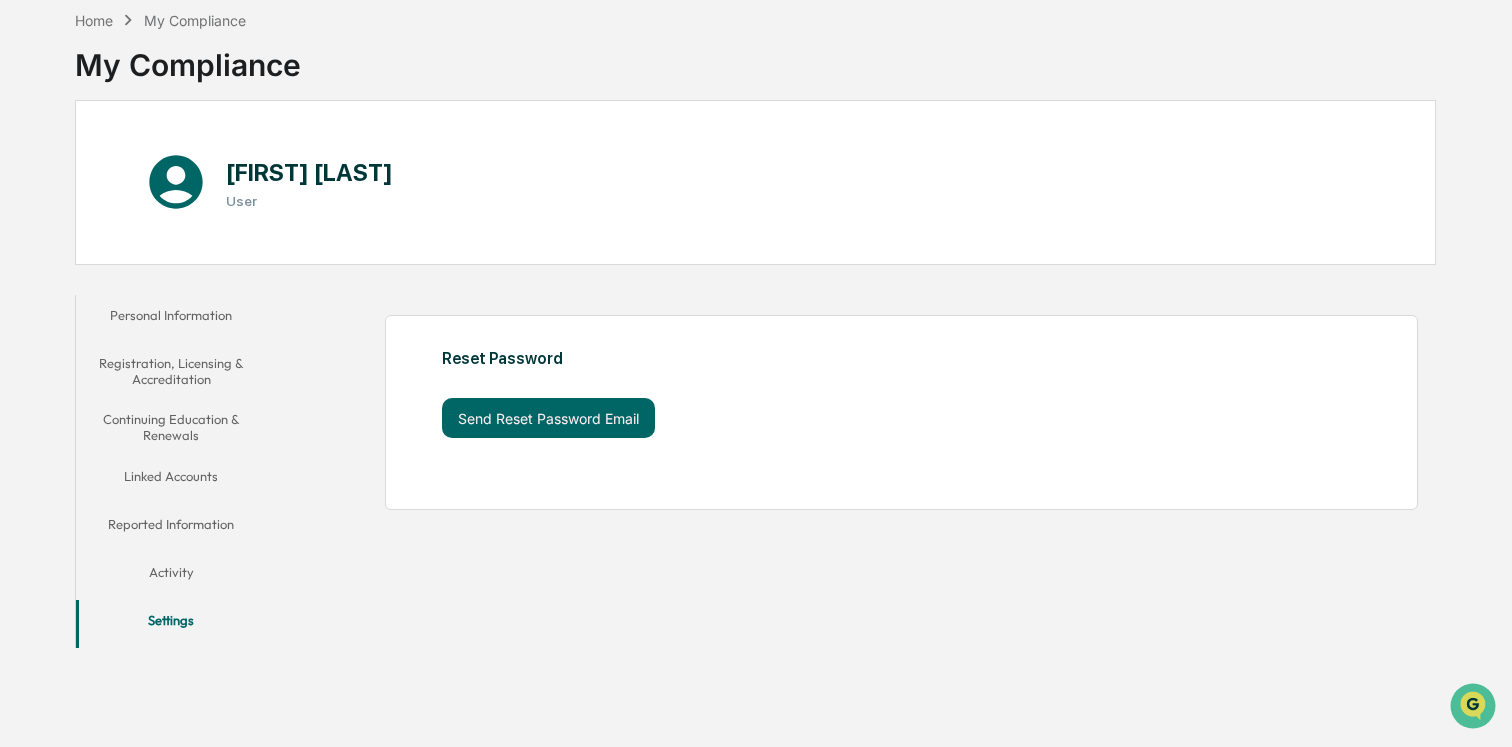 click on "Activity" at bounding box center [171, 576] 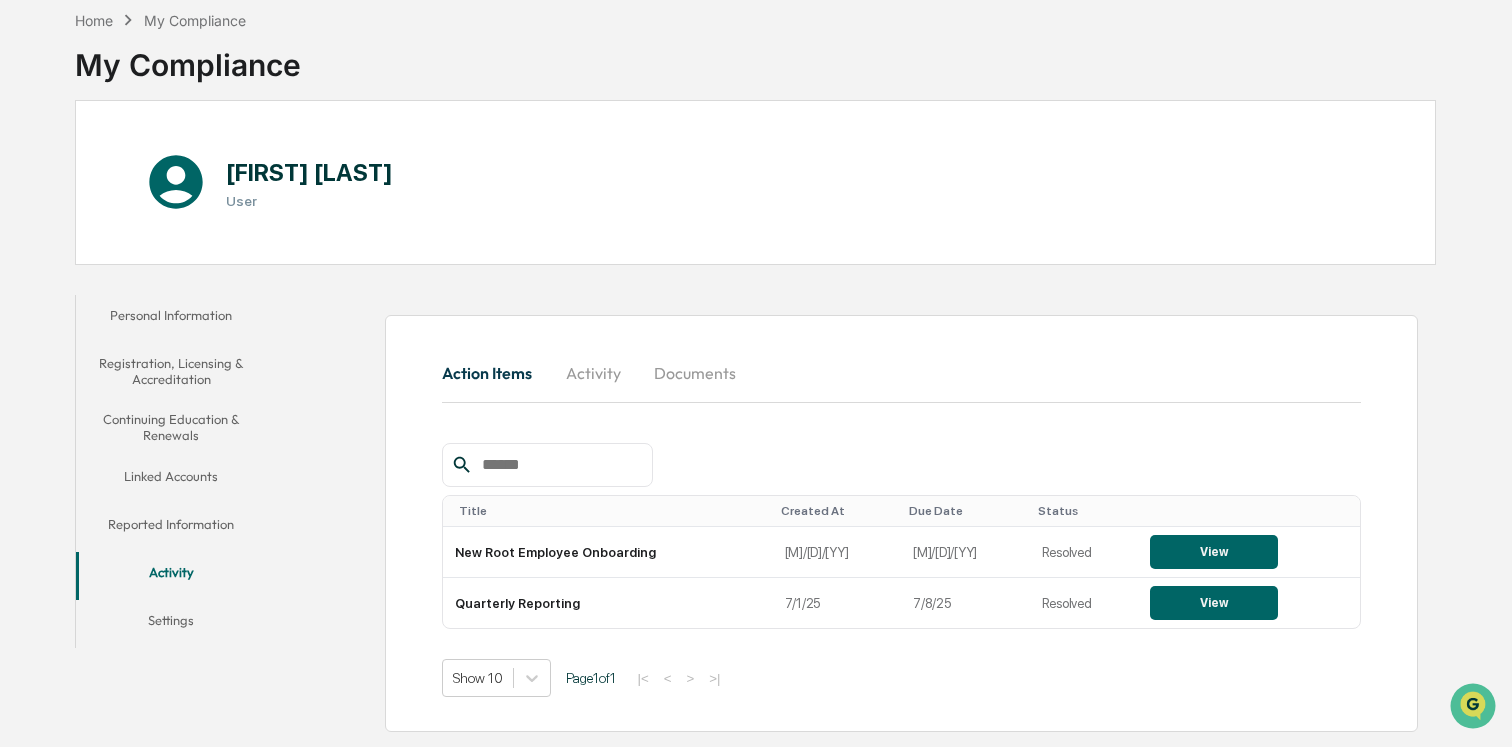 click on "Reported Information" at bounding box center [171, 528] 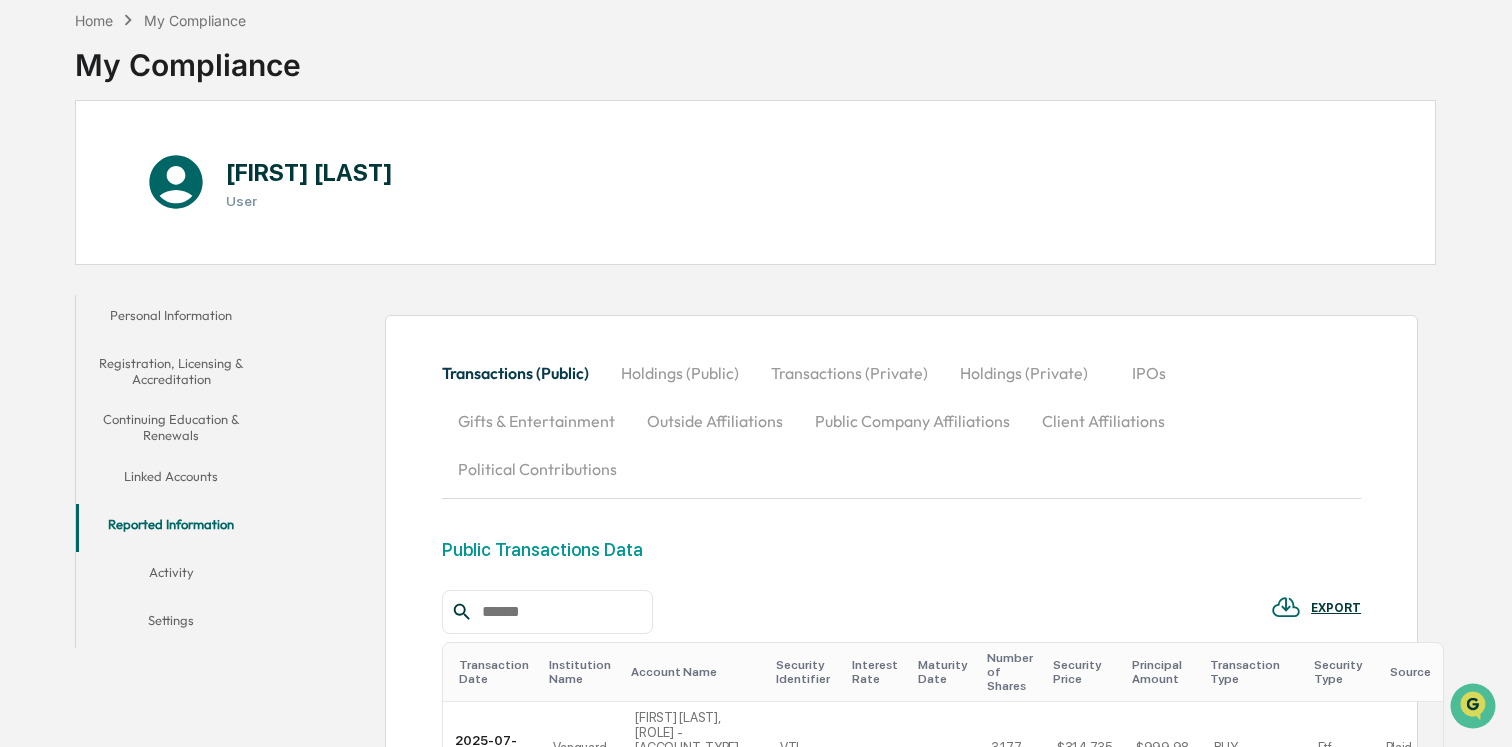 click on "Reported Information" at bounding box center [171, 528] 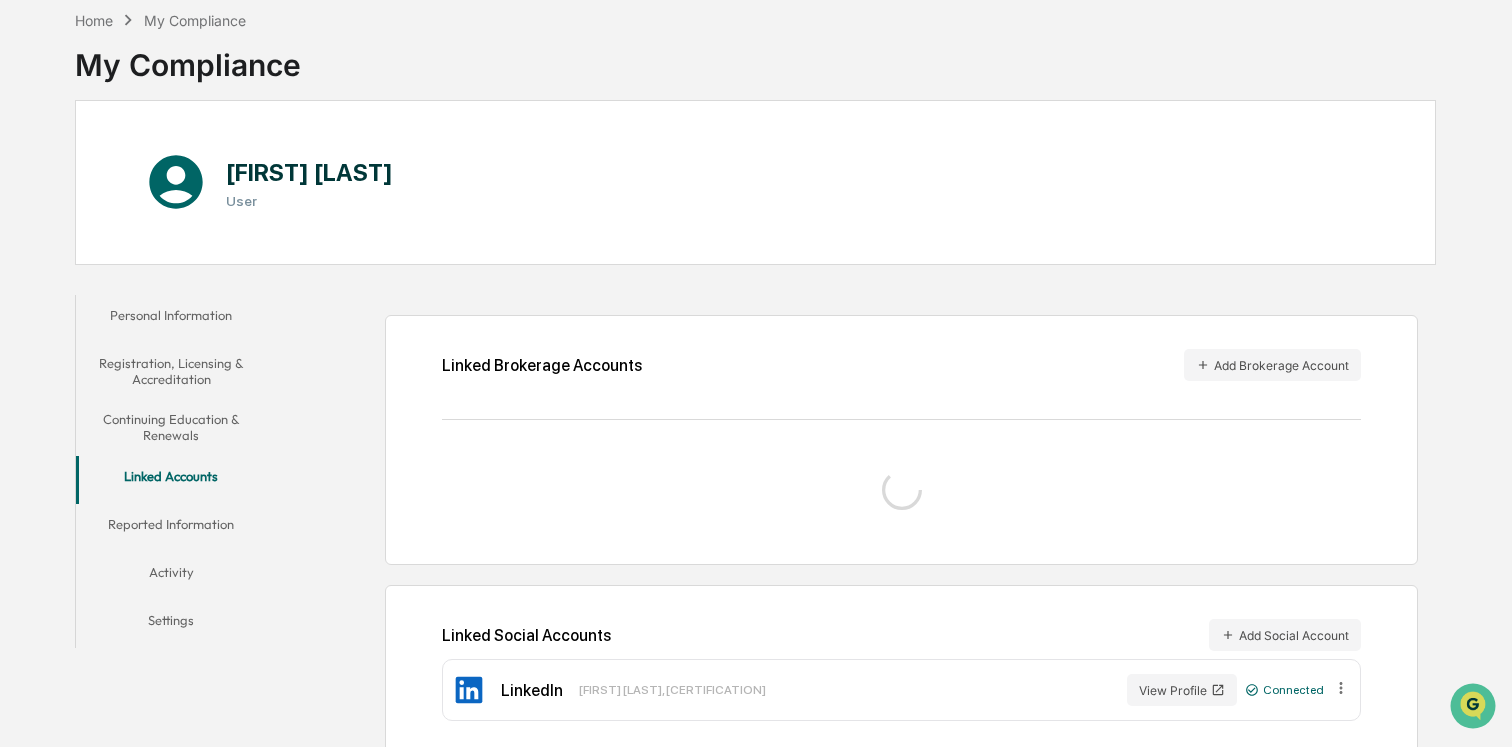 scroll, scrollTop: 112, scrollLeft: 0, axis: vertical 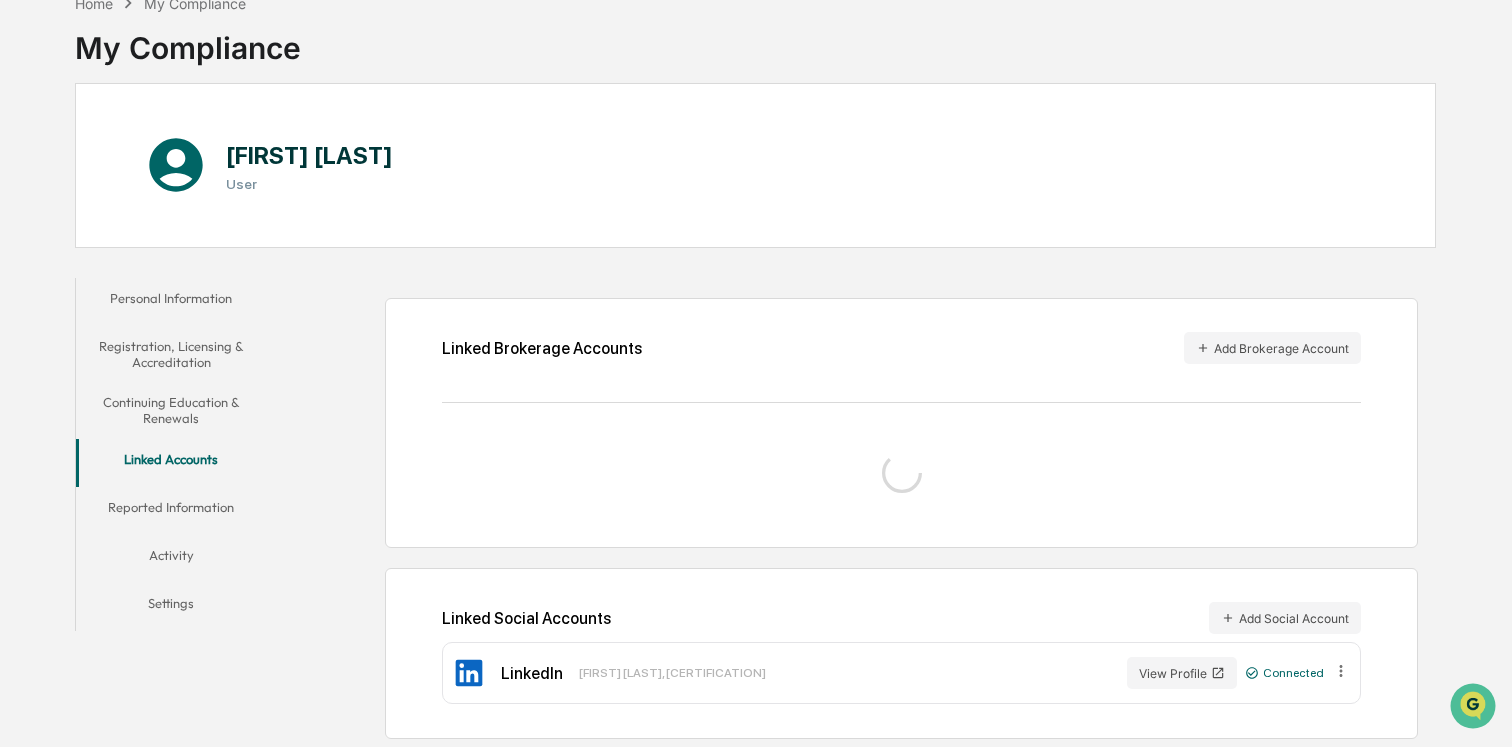 click on "Continuing Education & Renewals" at bounding box center [171, 410] 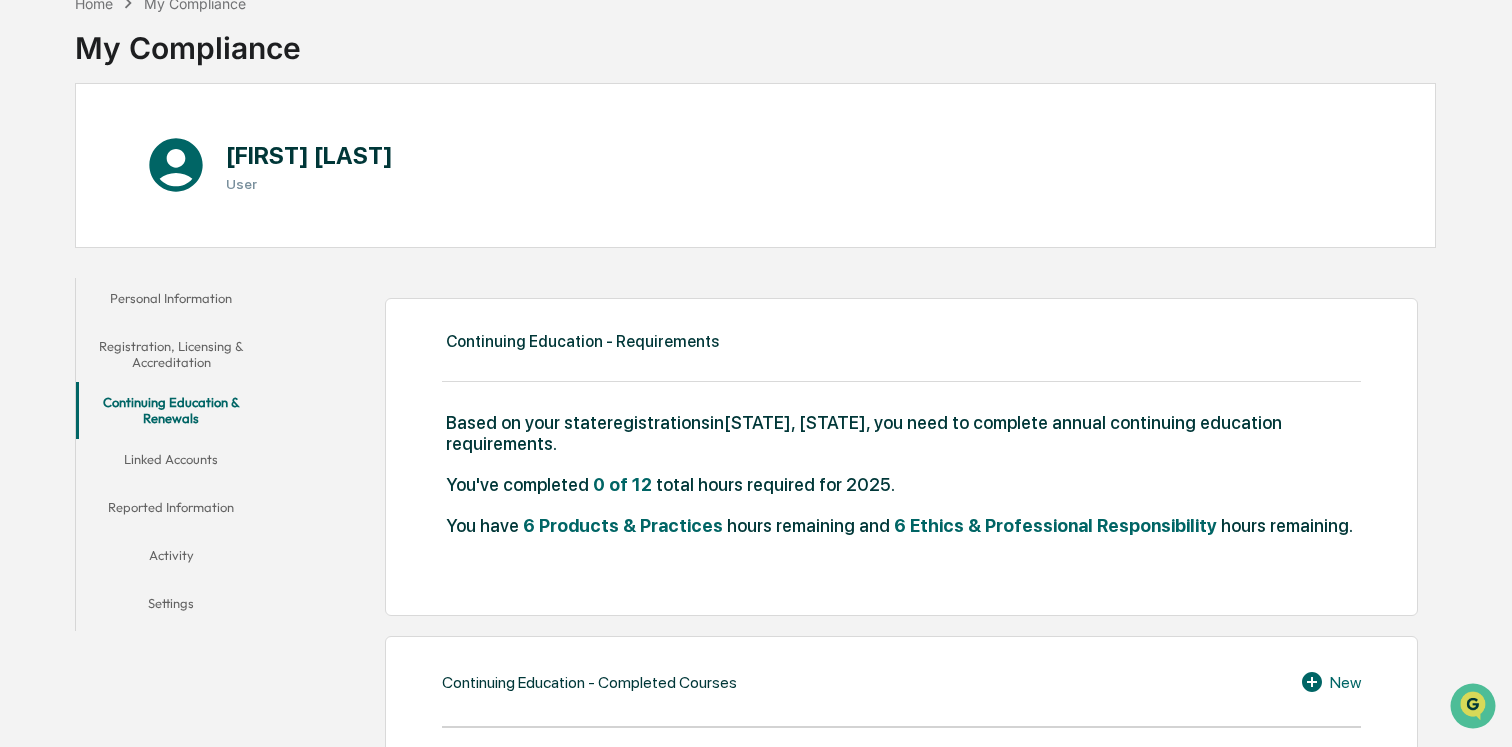 click on "Registration, Licensing & Accreditation" at bounding box center [171, 354] 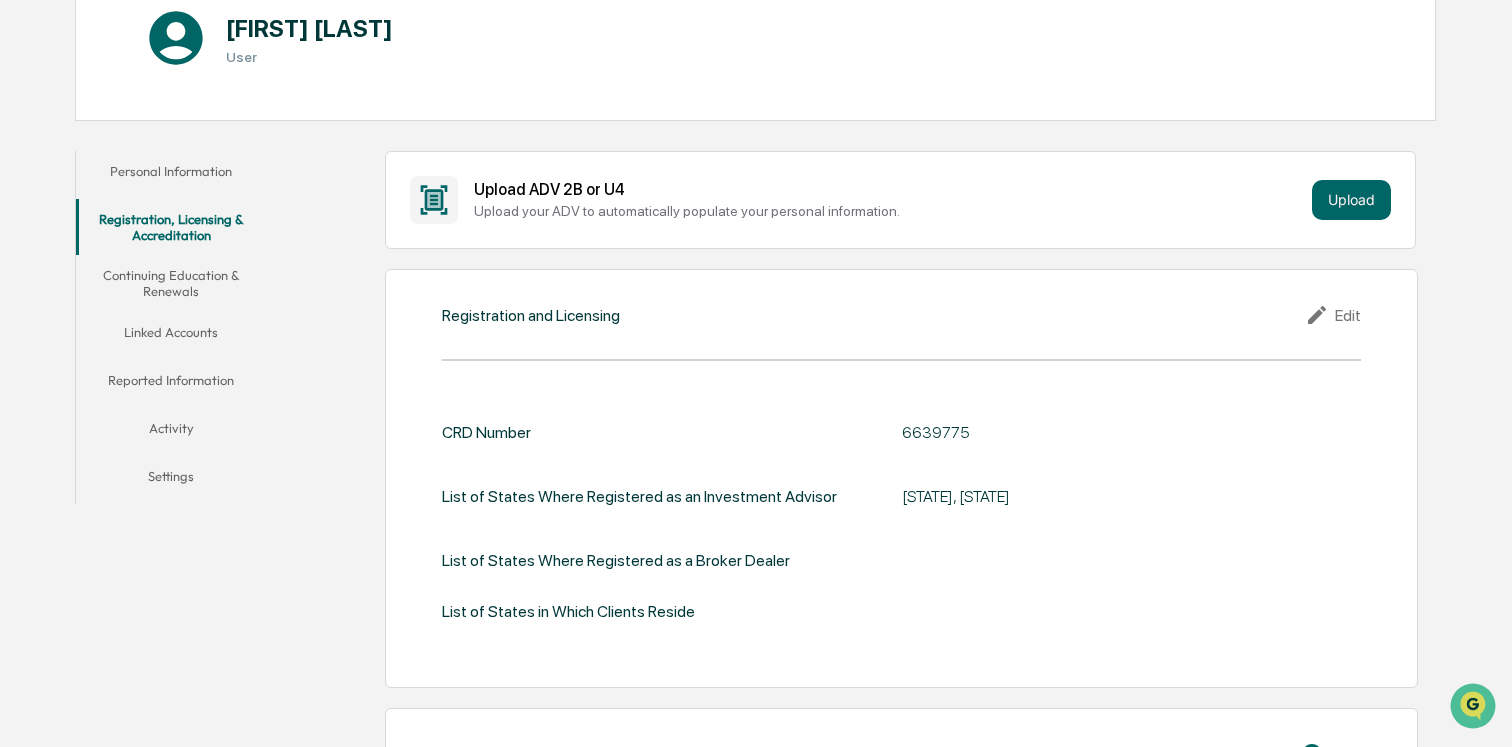 scroll, scrollTop: 0, scrollLeft: 0, axis: both 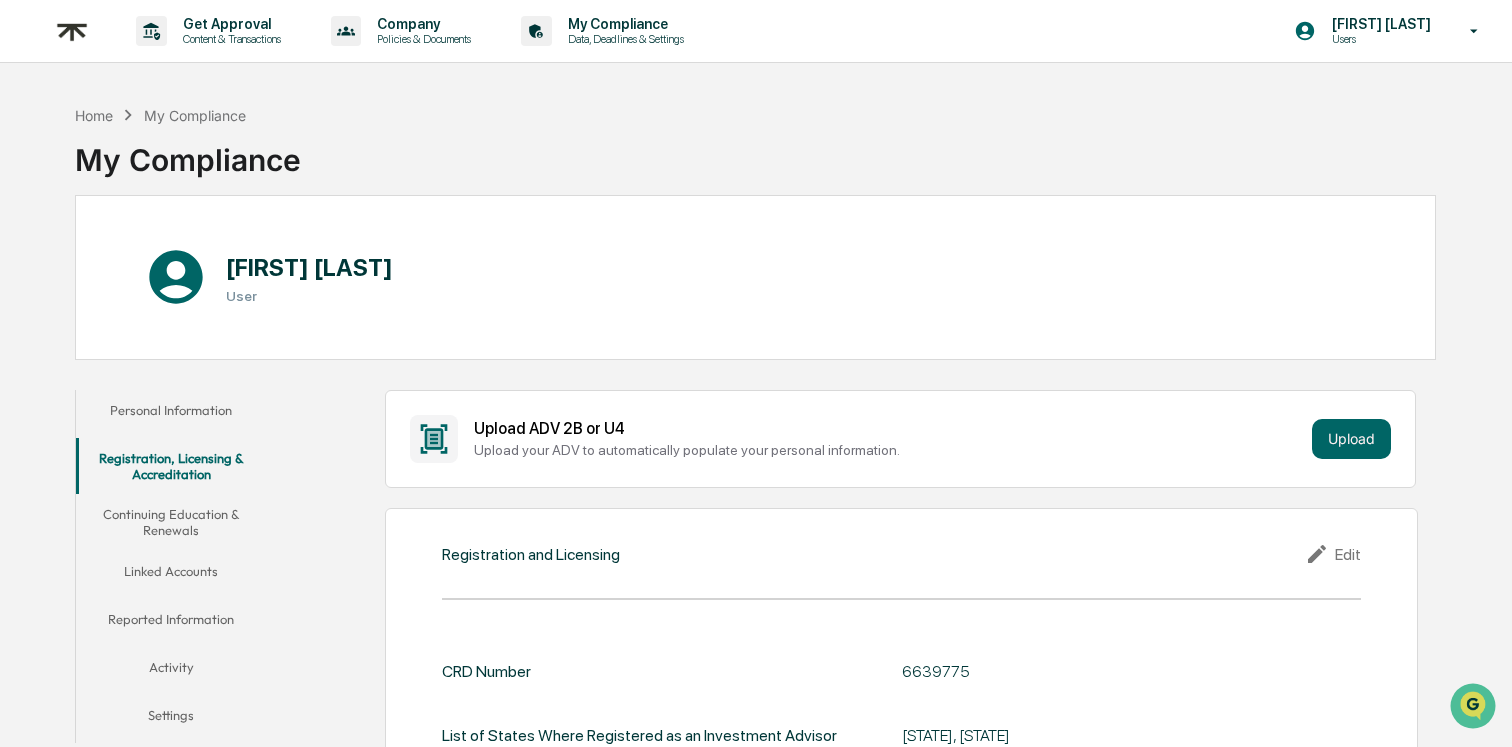click on "Personal Information" at bounding box center [171, 414] 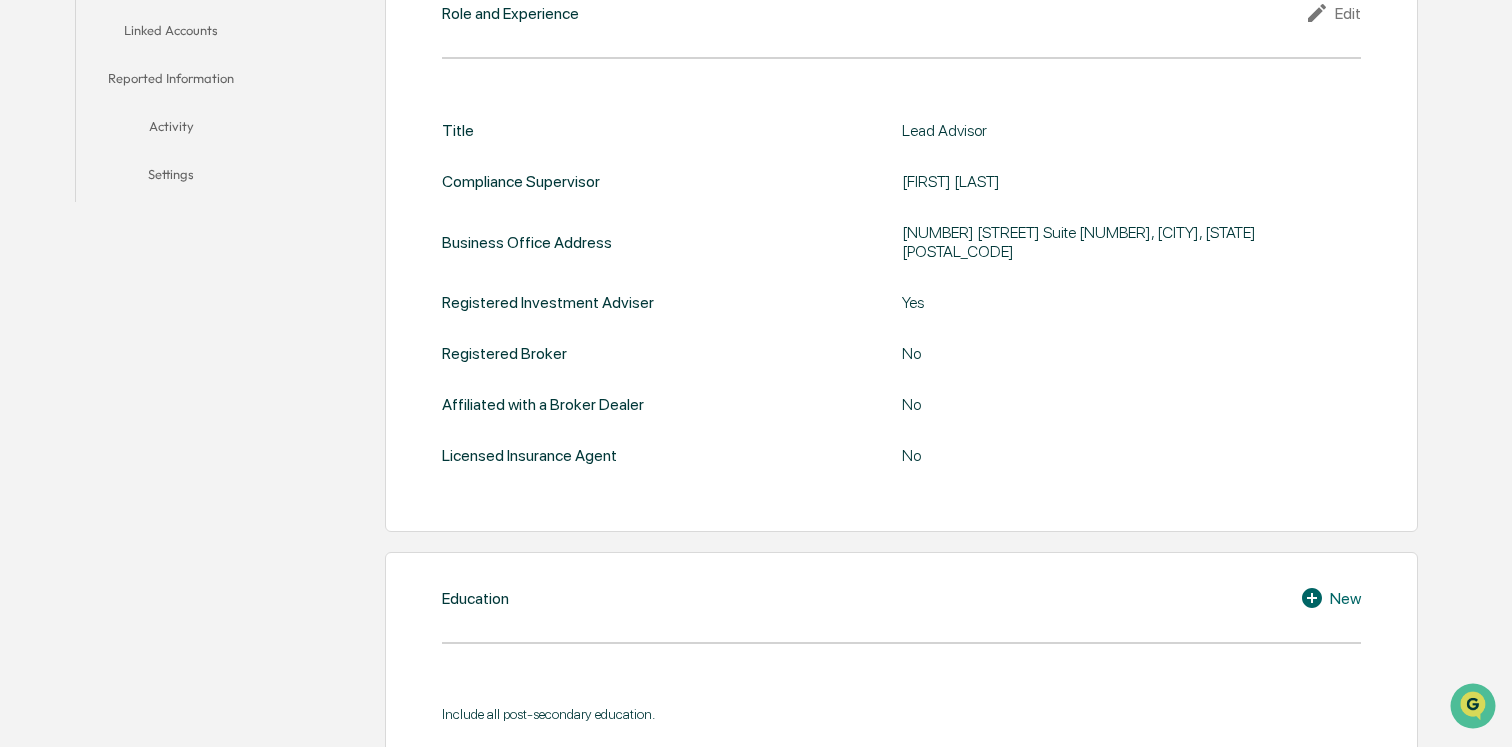scroll, scrollTop: 0, scrollLeft: 0, axis: both 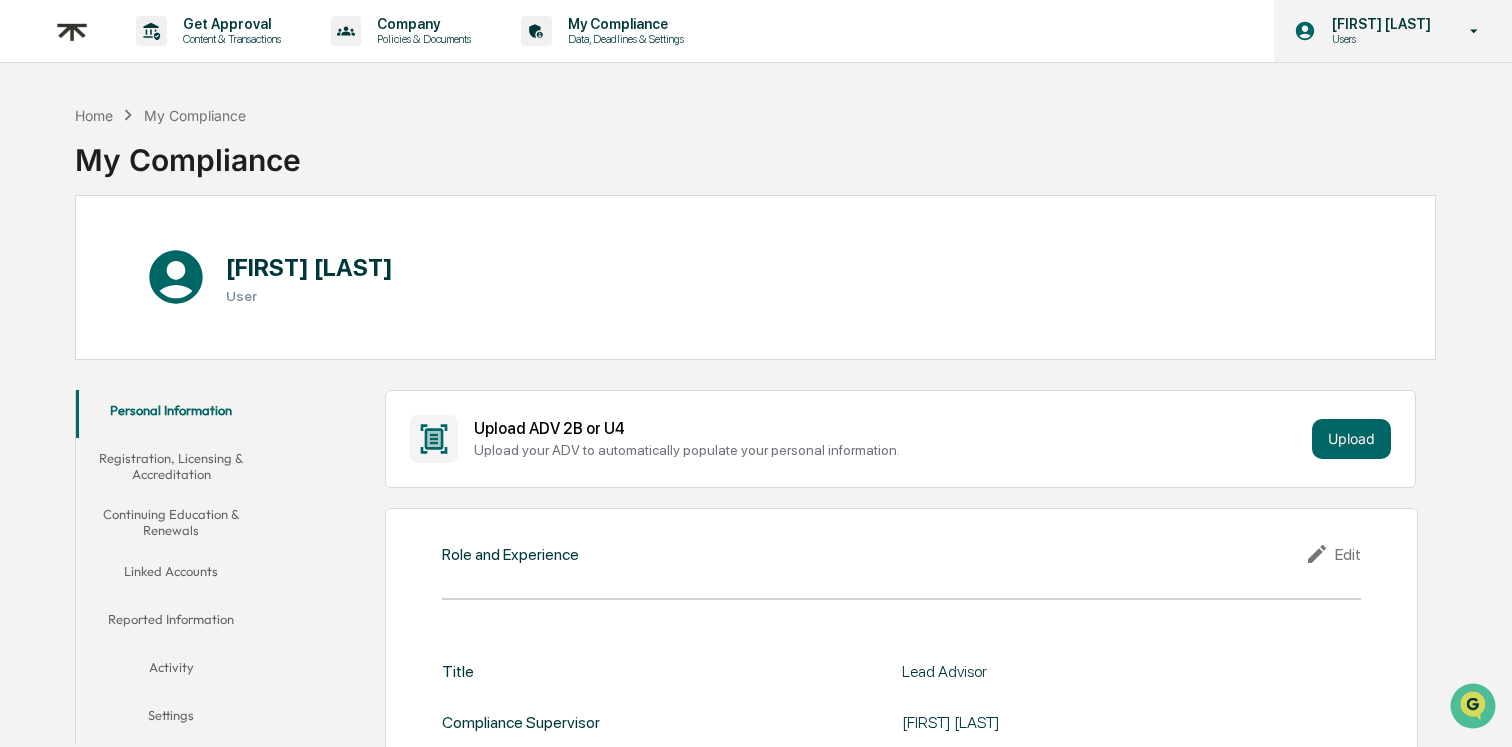 click on "Users" at bounding box center (1378, 39) 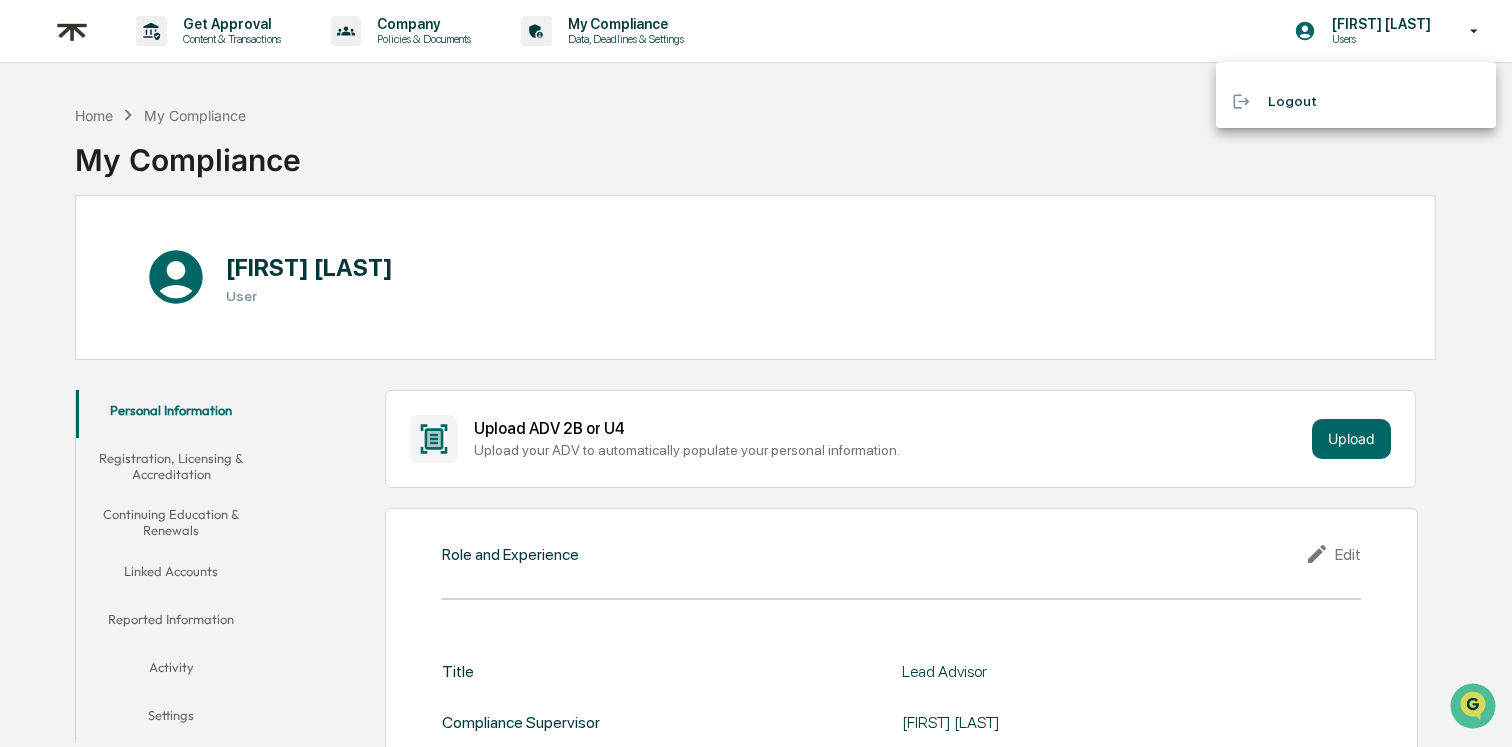 click at bounding box center (756, 373) 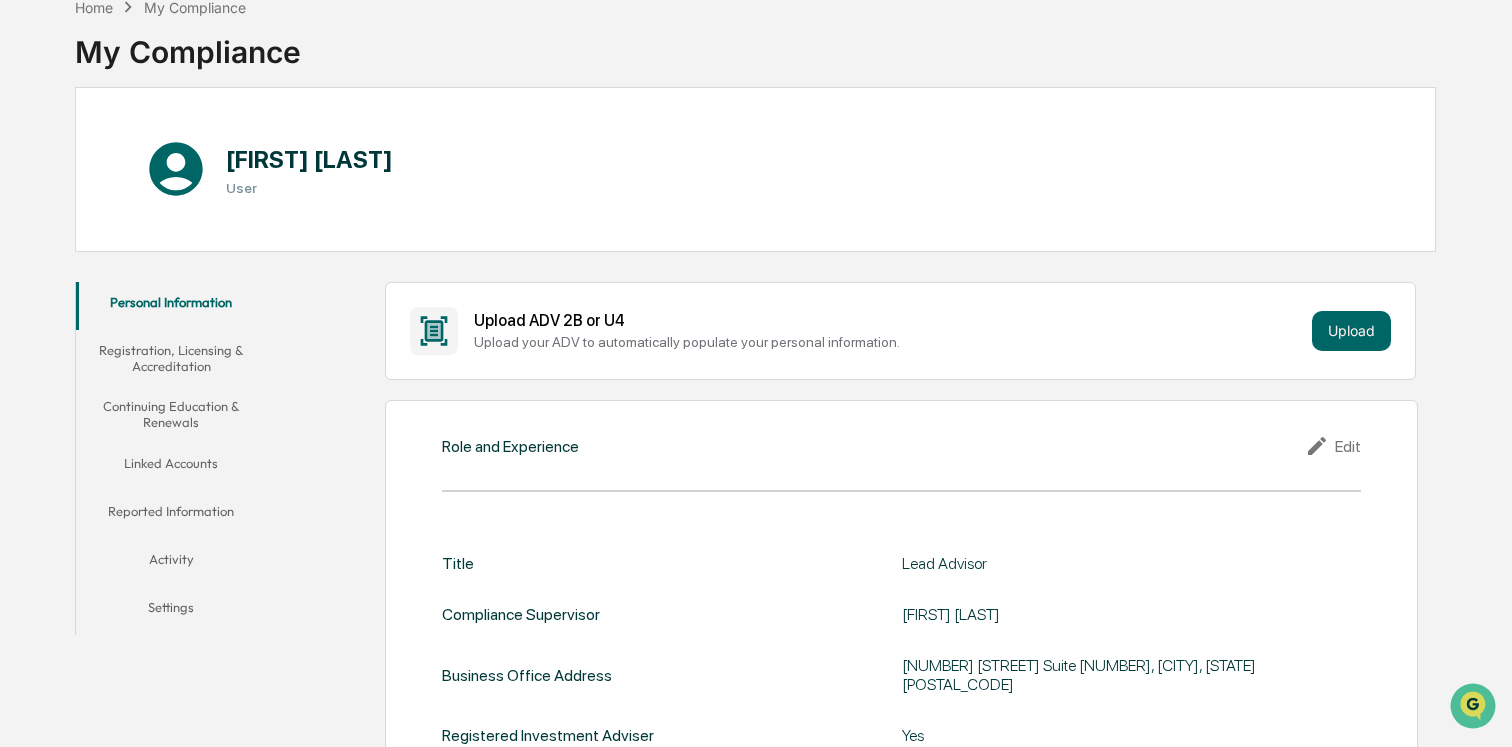 scroll, scrollTop: 71, scrollLeft: 0, axis: vertical 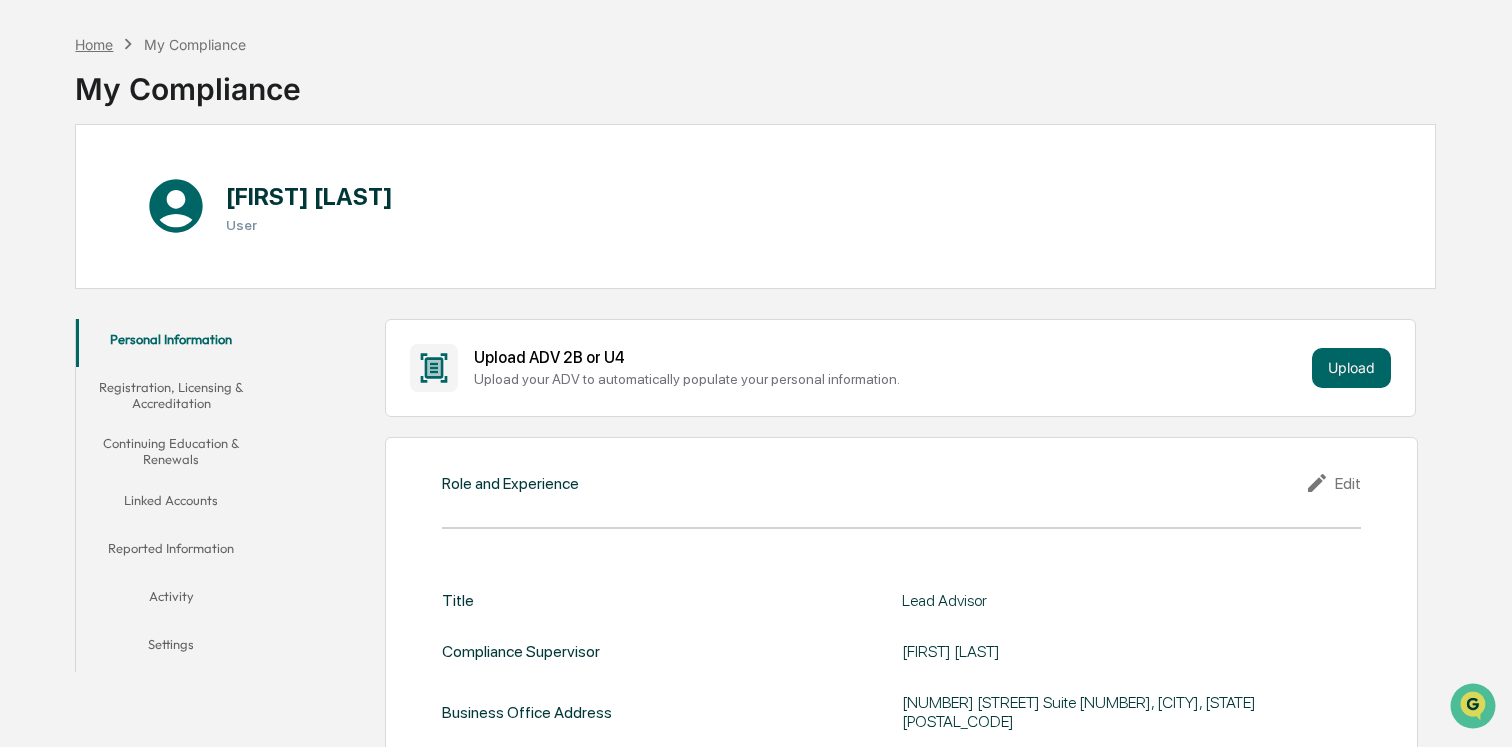 click on "Home" at bounding box center [94, 44] 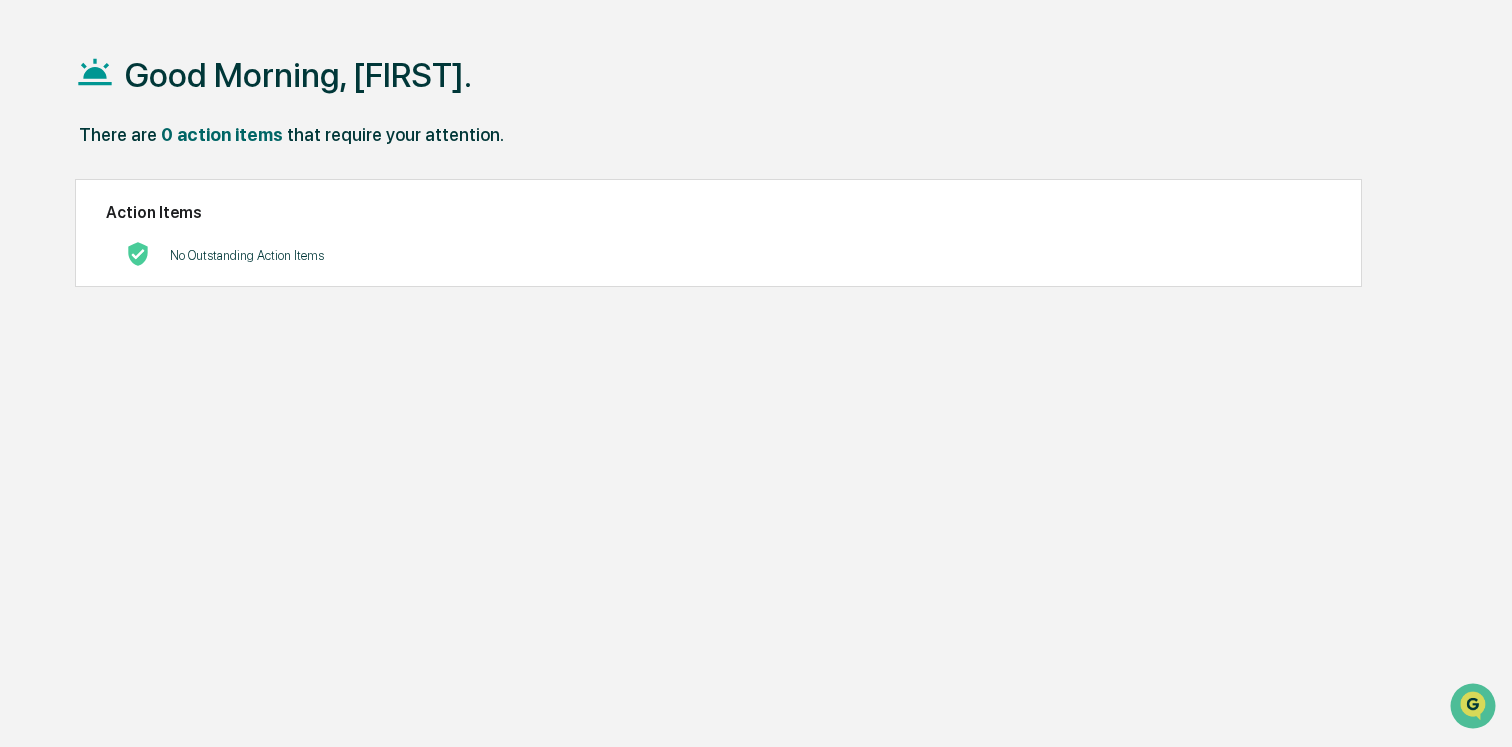 scroll, scrollTop: 95, scrollLeft: 0, axis: vertical 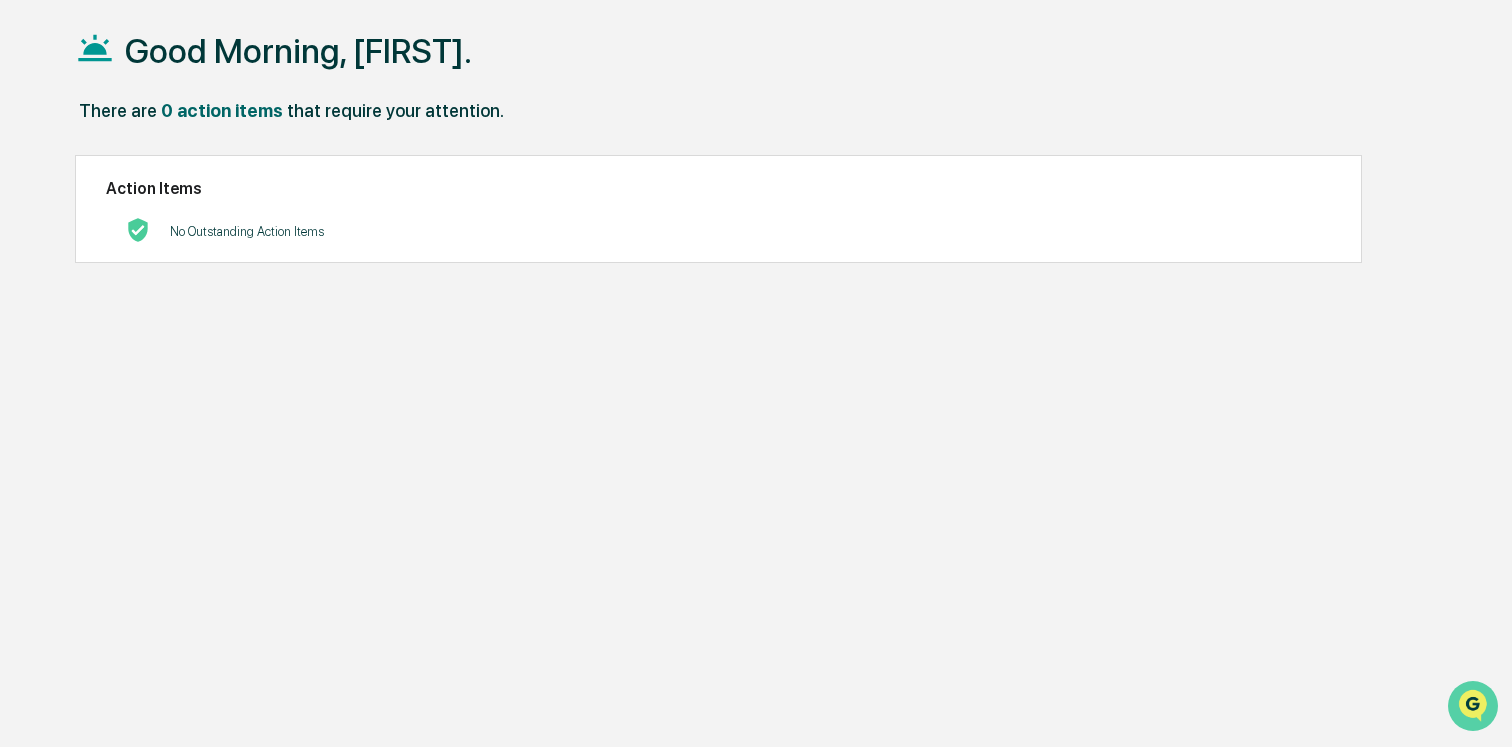 click 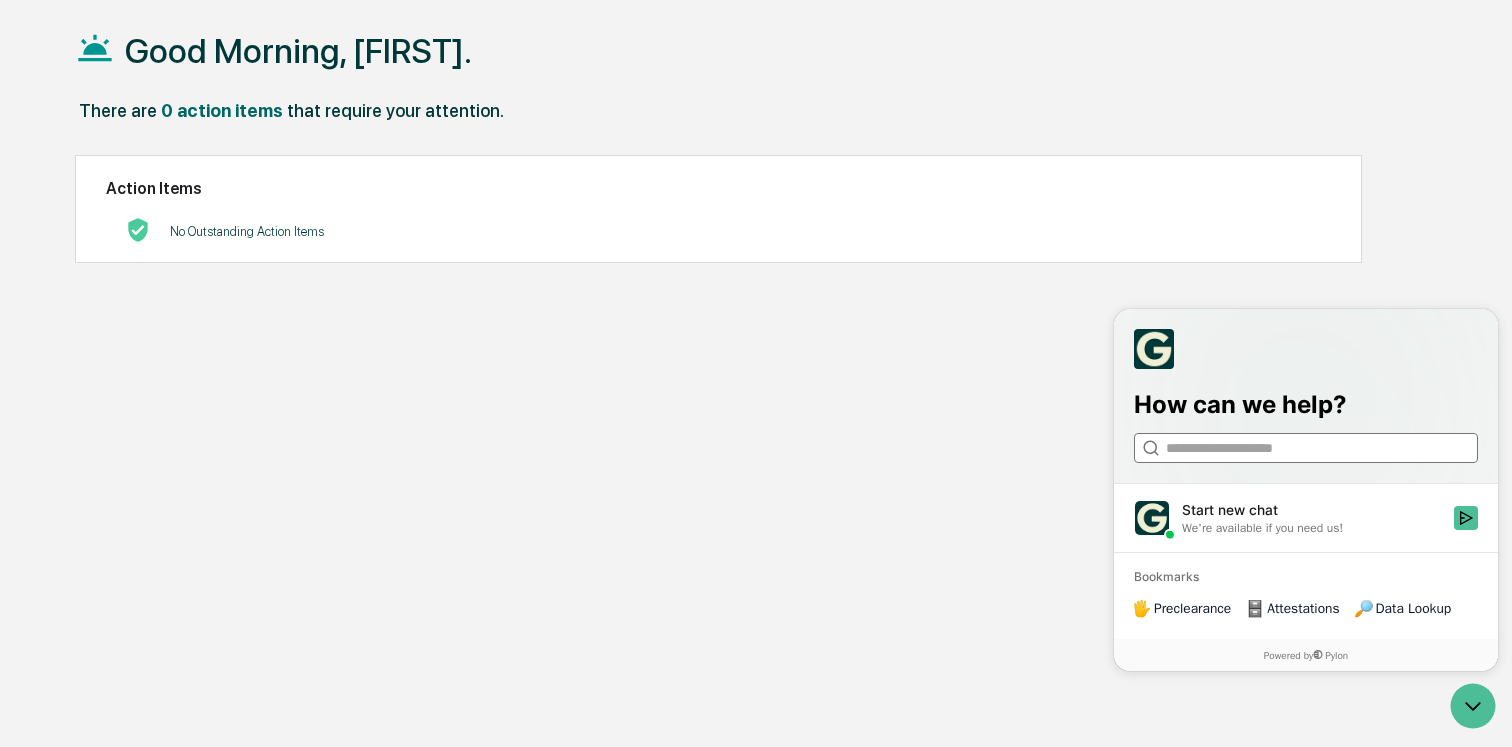 click at bounding box center [1305, 448] 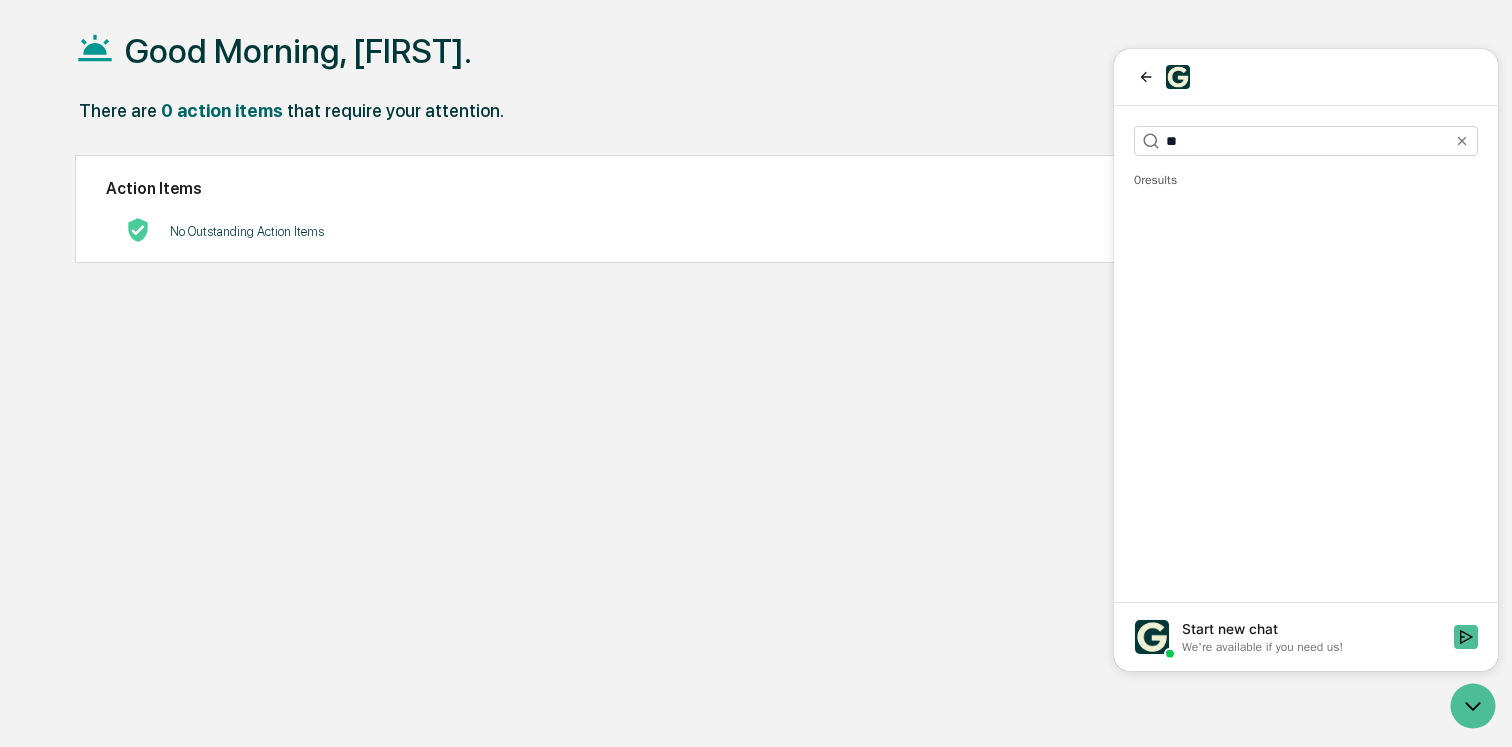 type on "*" 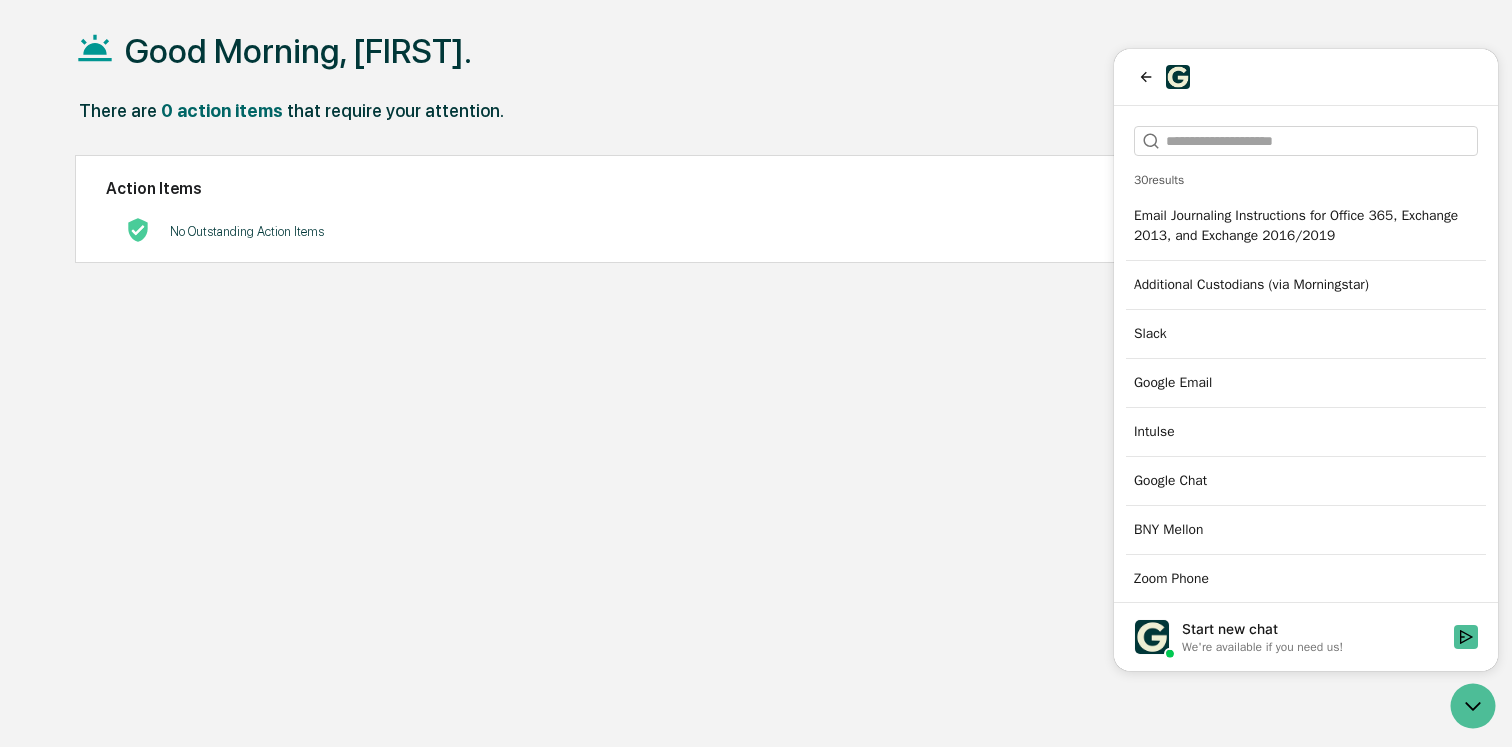 scroll, scrollTop: 0, scrollLeft: 0, axis: both 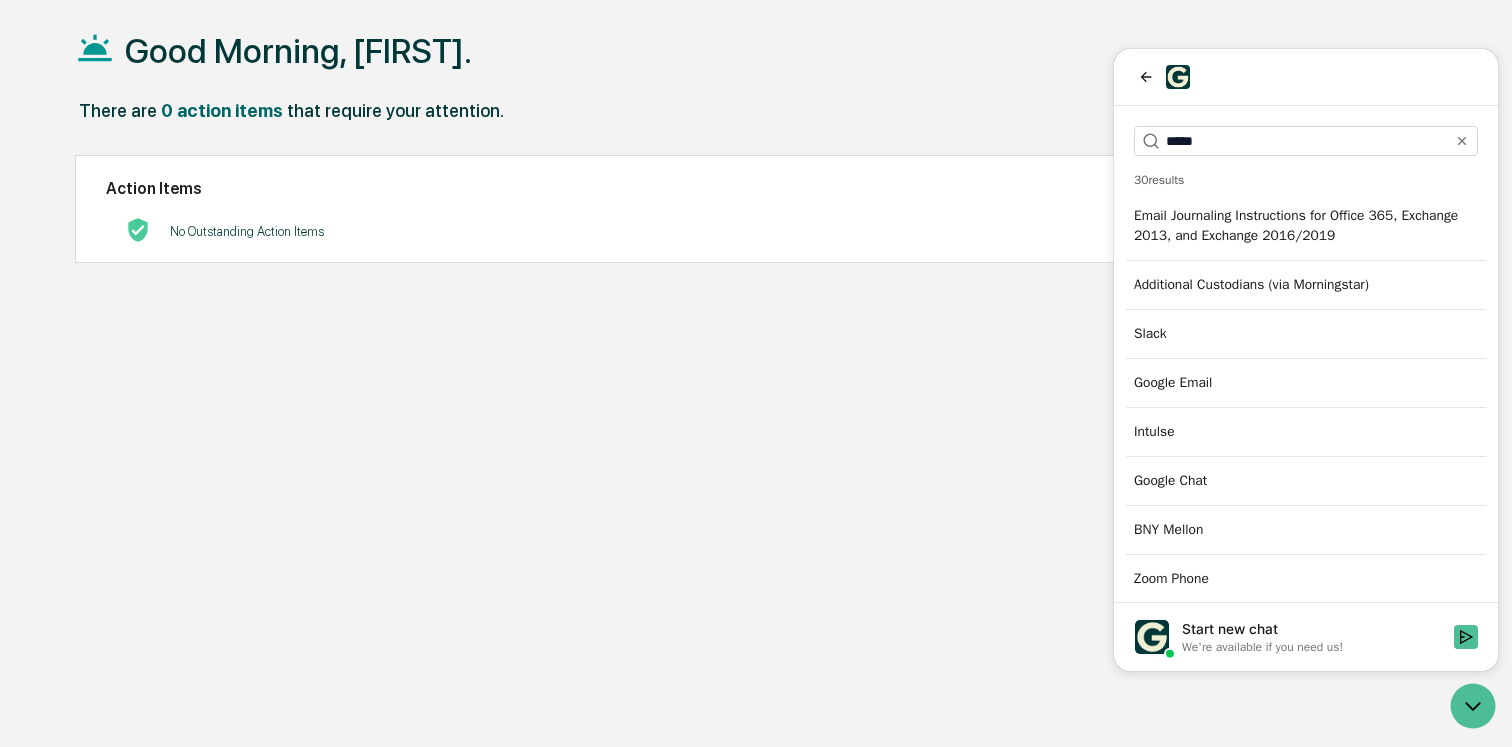 type on "******" 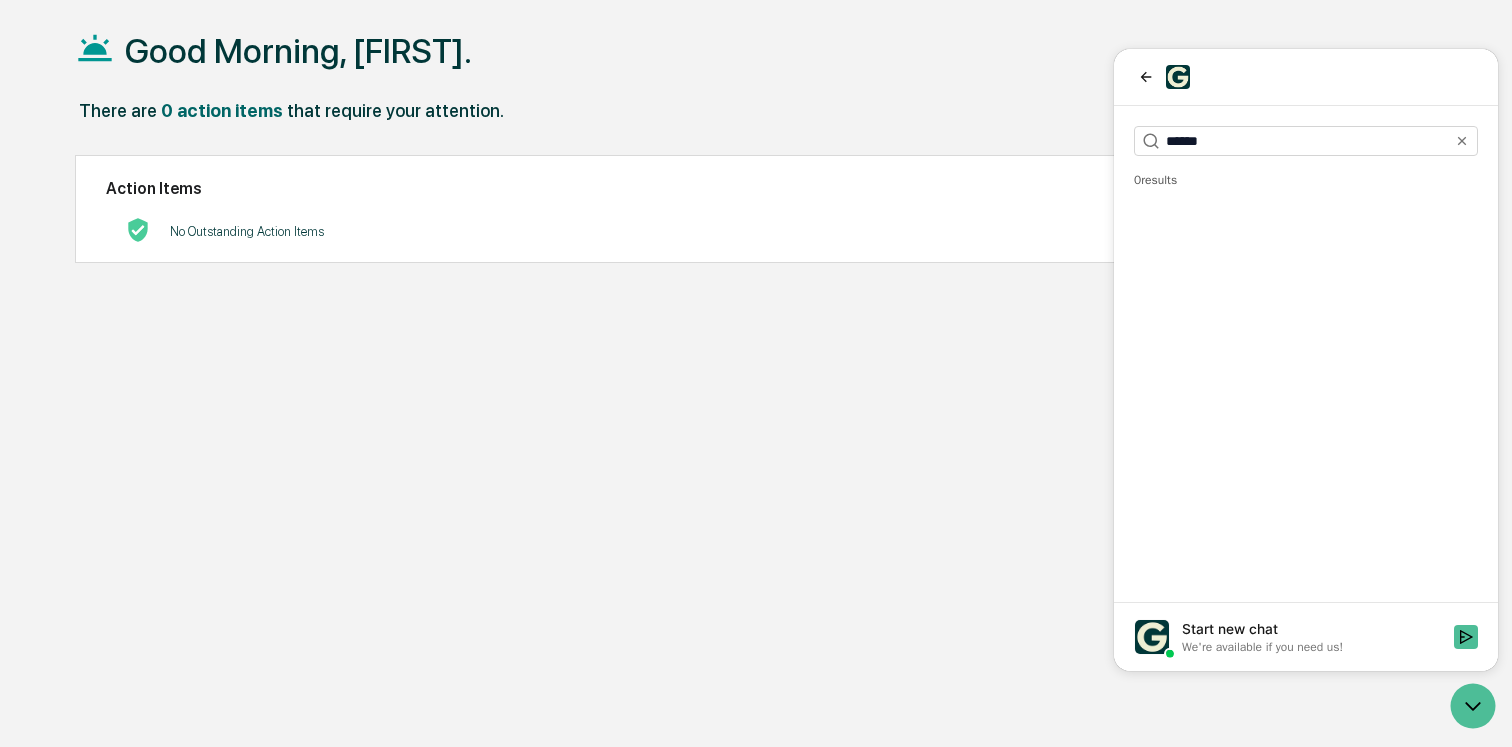 type 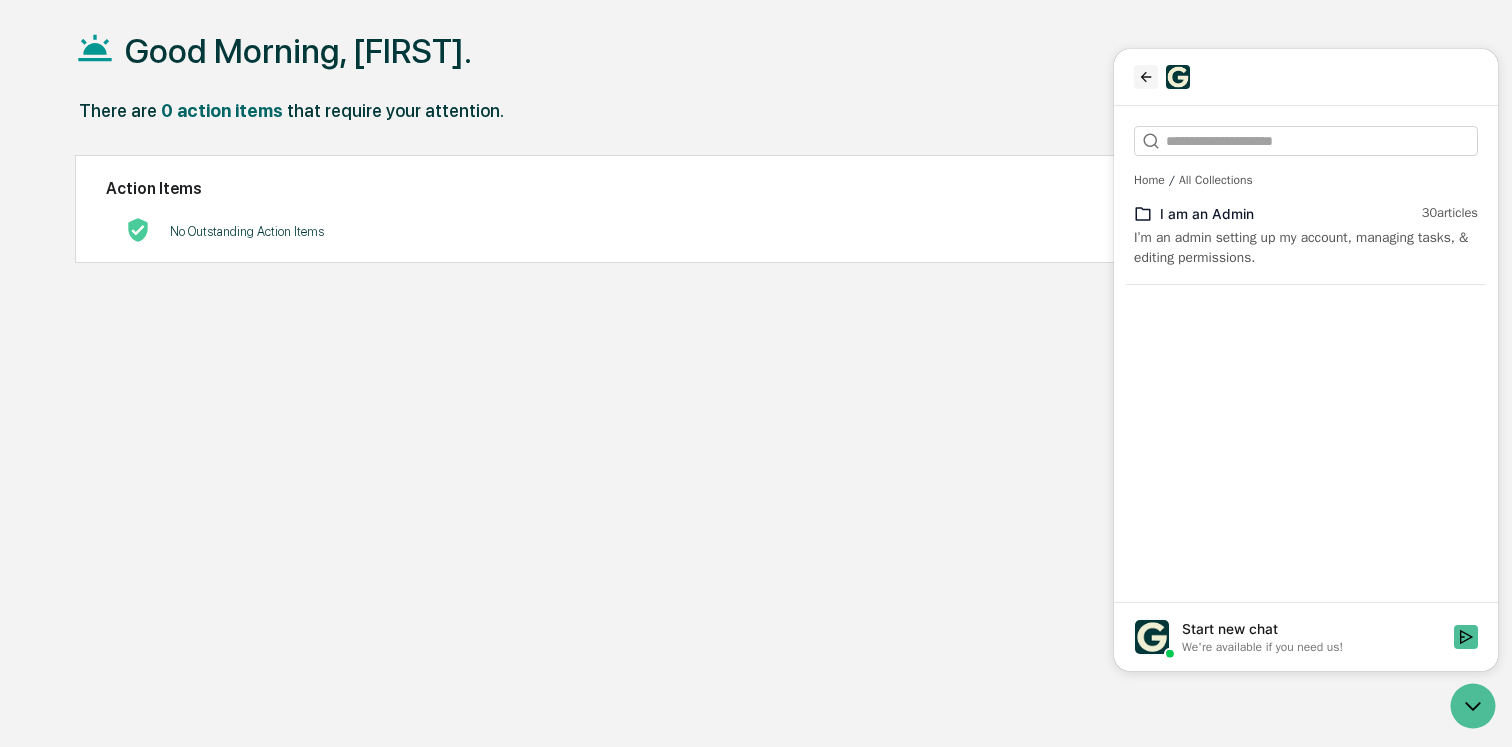 click 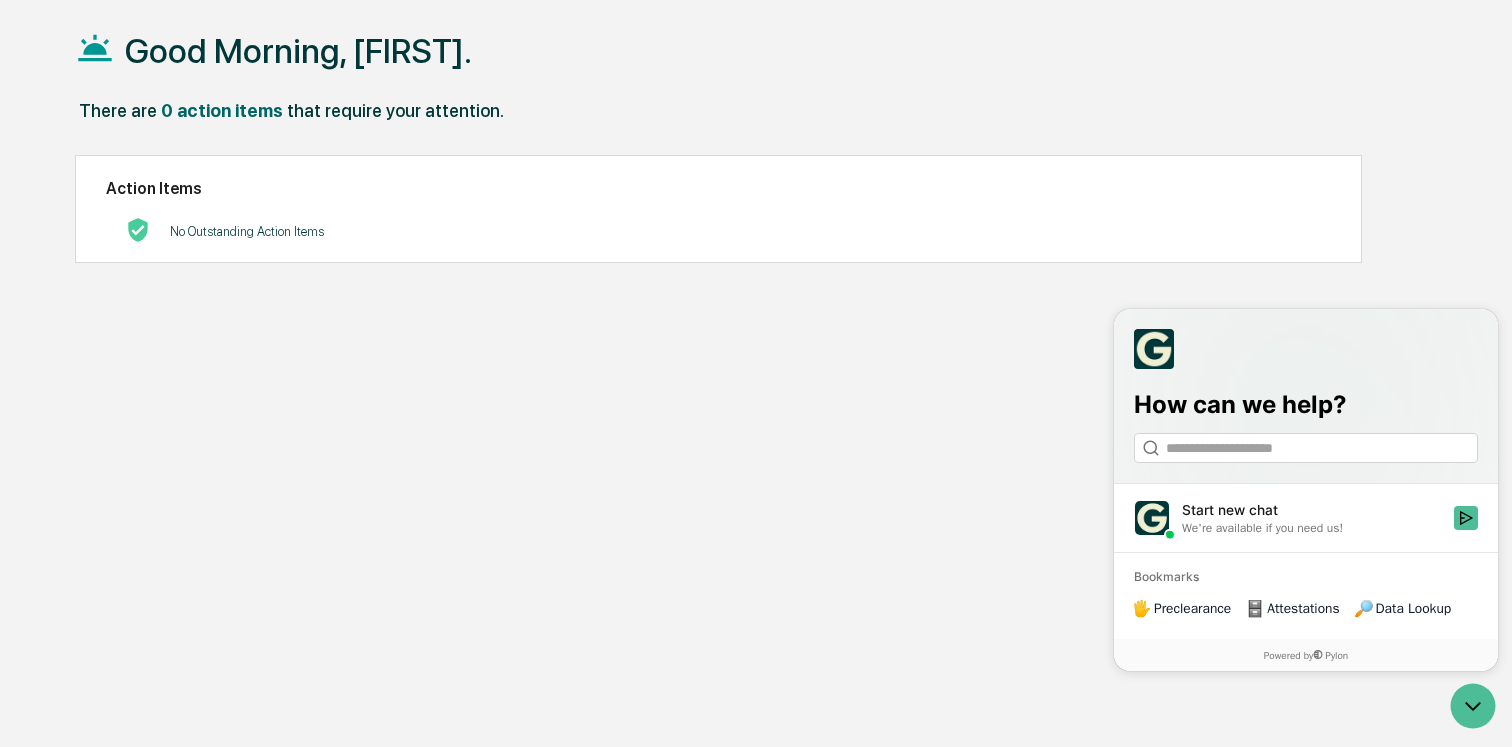 scroll, scrollTop: 0, scrollLeft: 0, axis: both 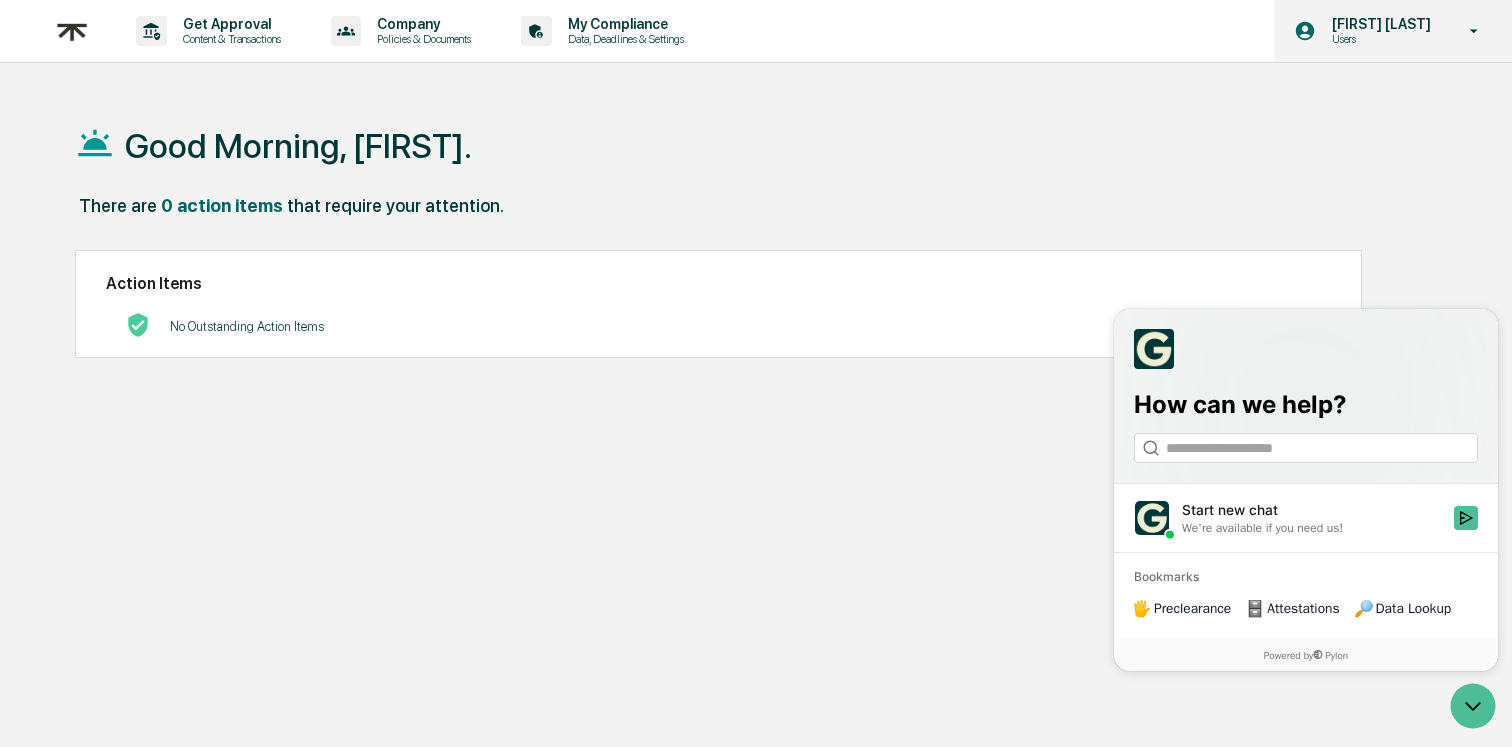 click on "Users" at bounding box center (1378, 39) 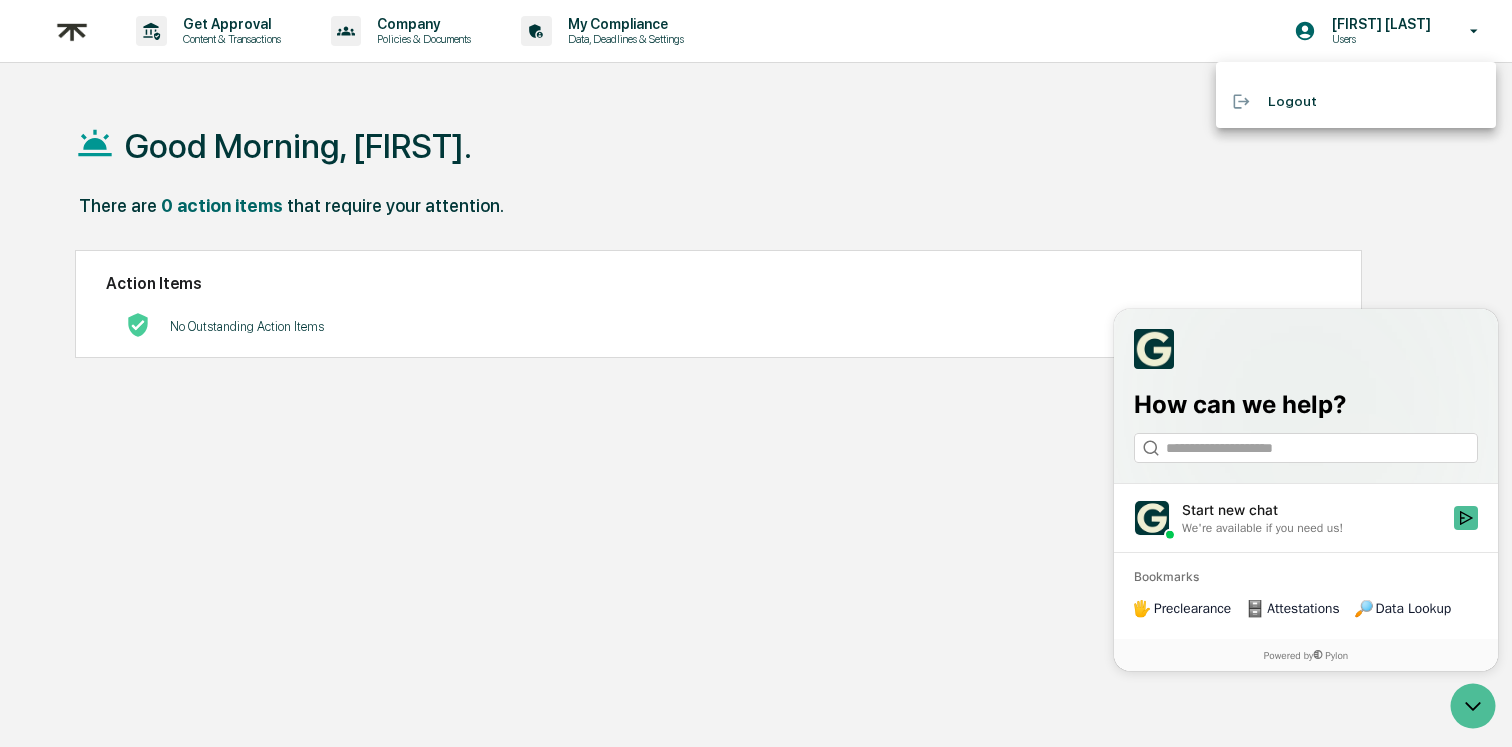 click at bounding box center (756, 373) 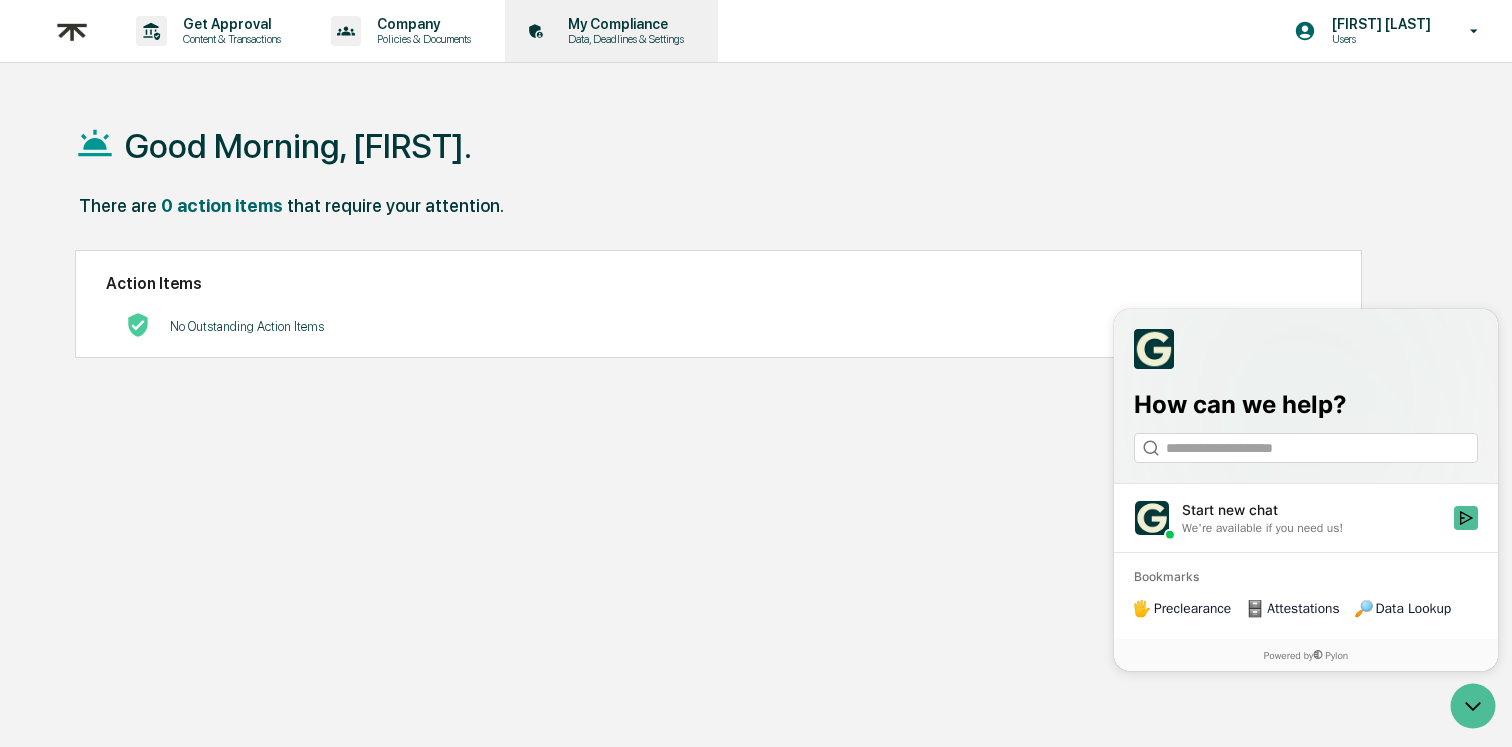 click on "Data, Deadlines & Settings" at bounding box center (623, 39) 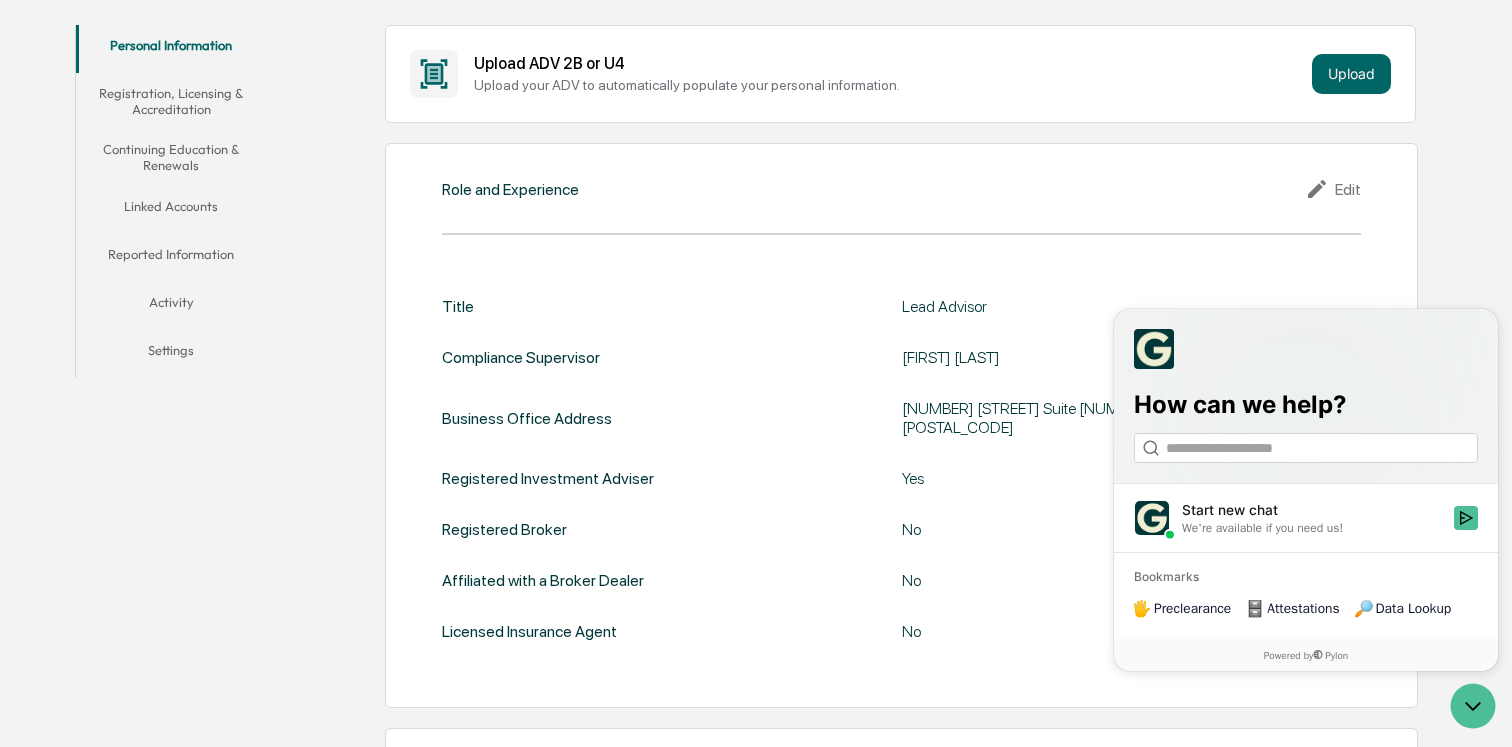 click on "Settings" at bounding box center (171, 354) 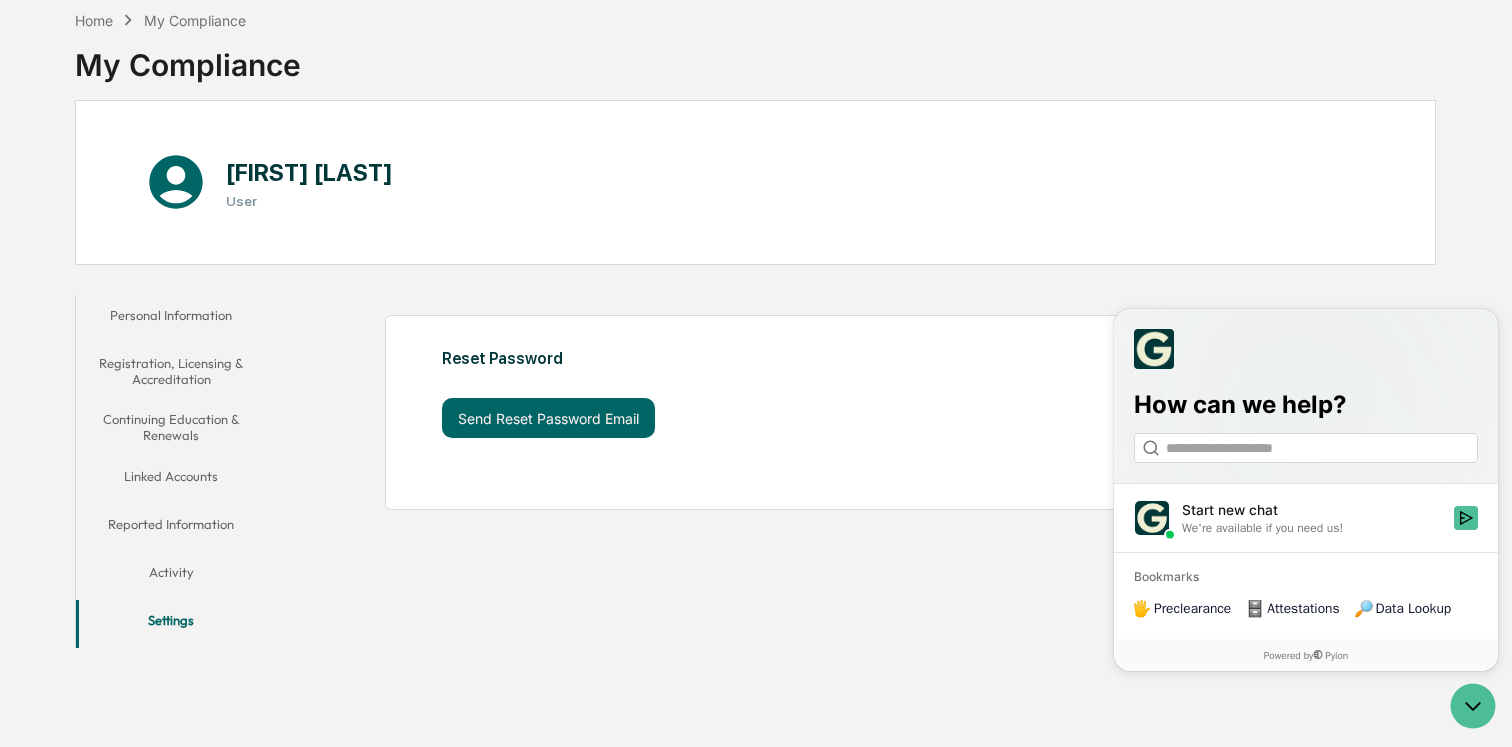 click on "Start new chat" at bounding box center [1312, 510] 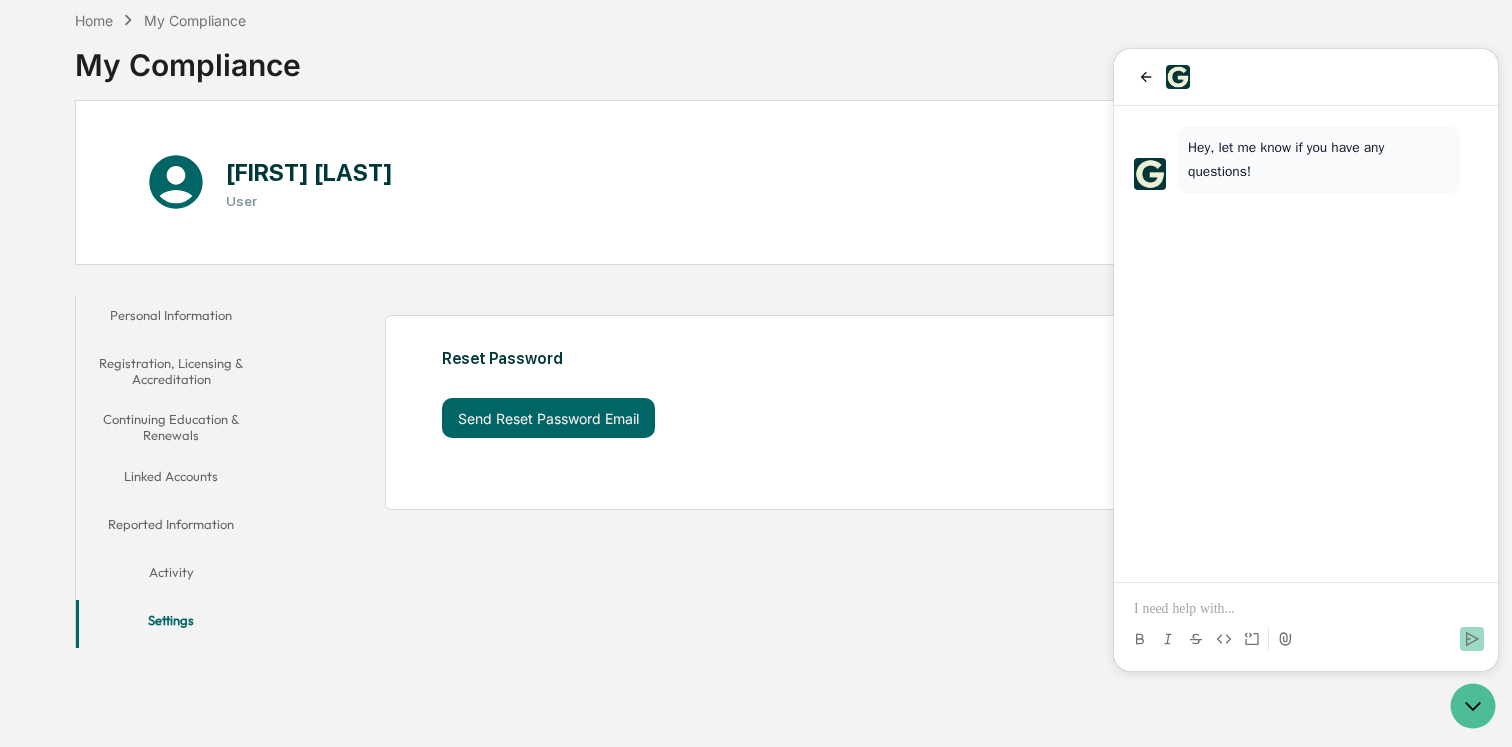 type 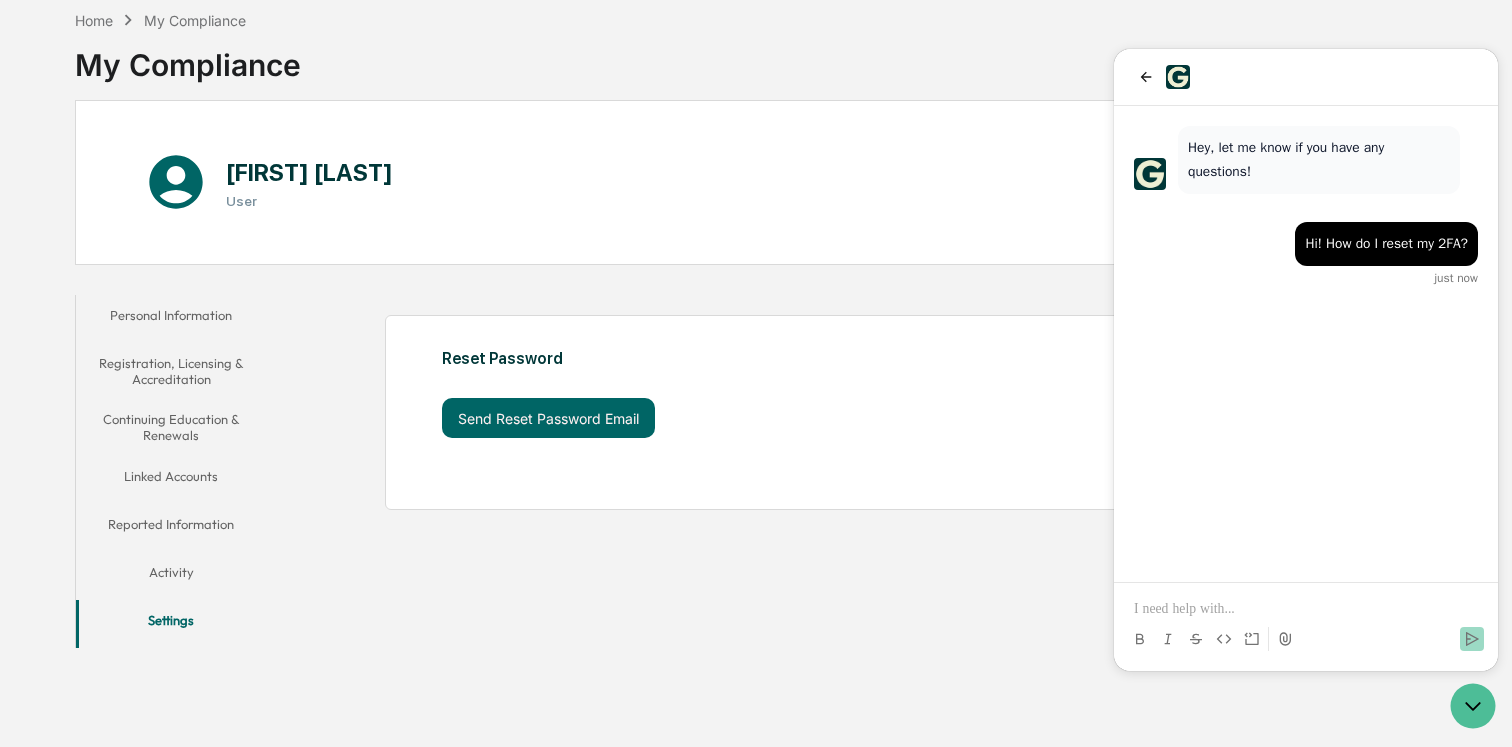 scroll, scrollTop: 0, scrollLeft: 0, axis: both 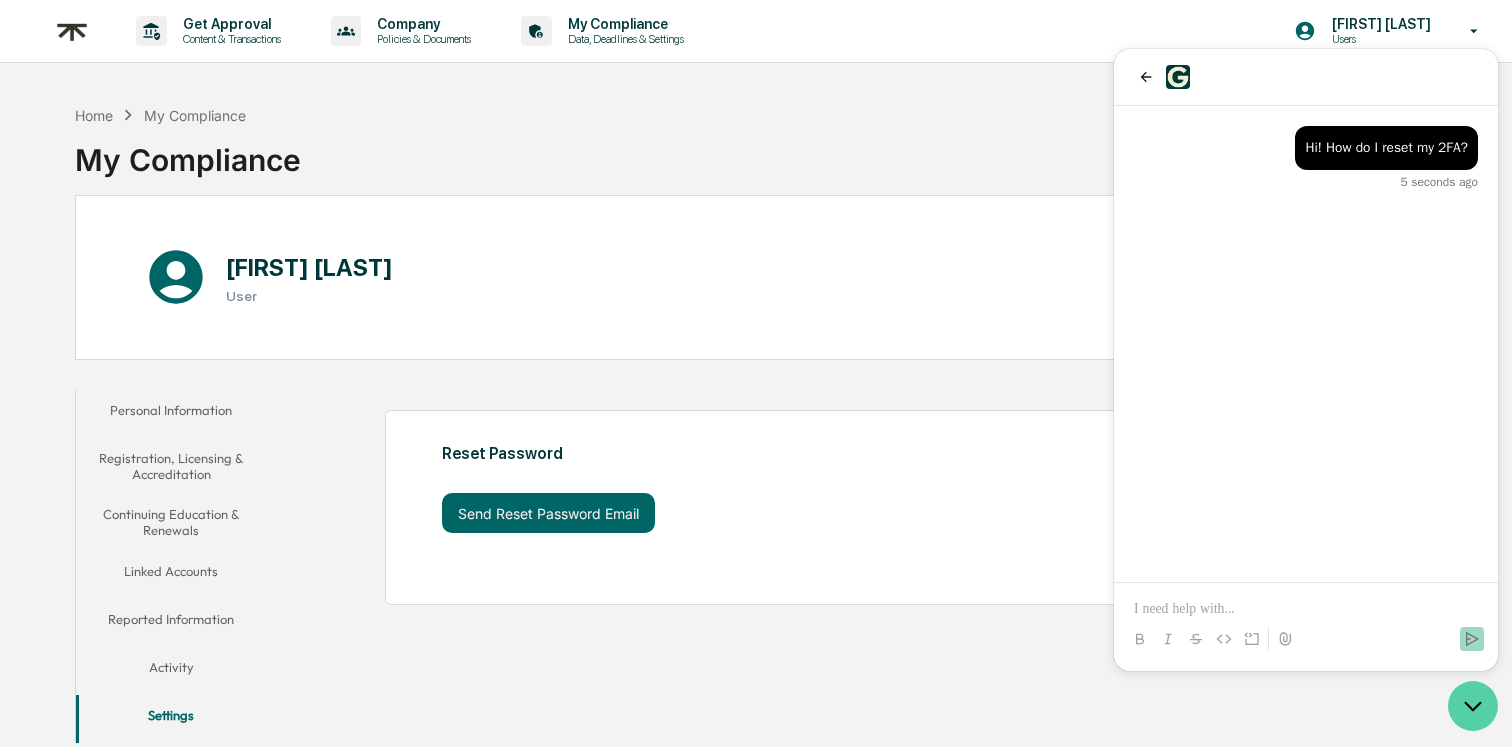click 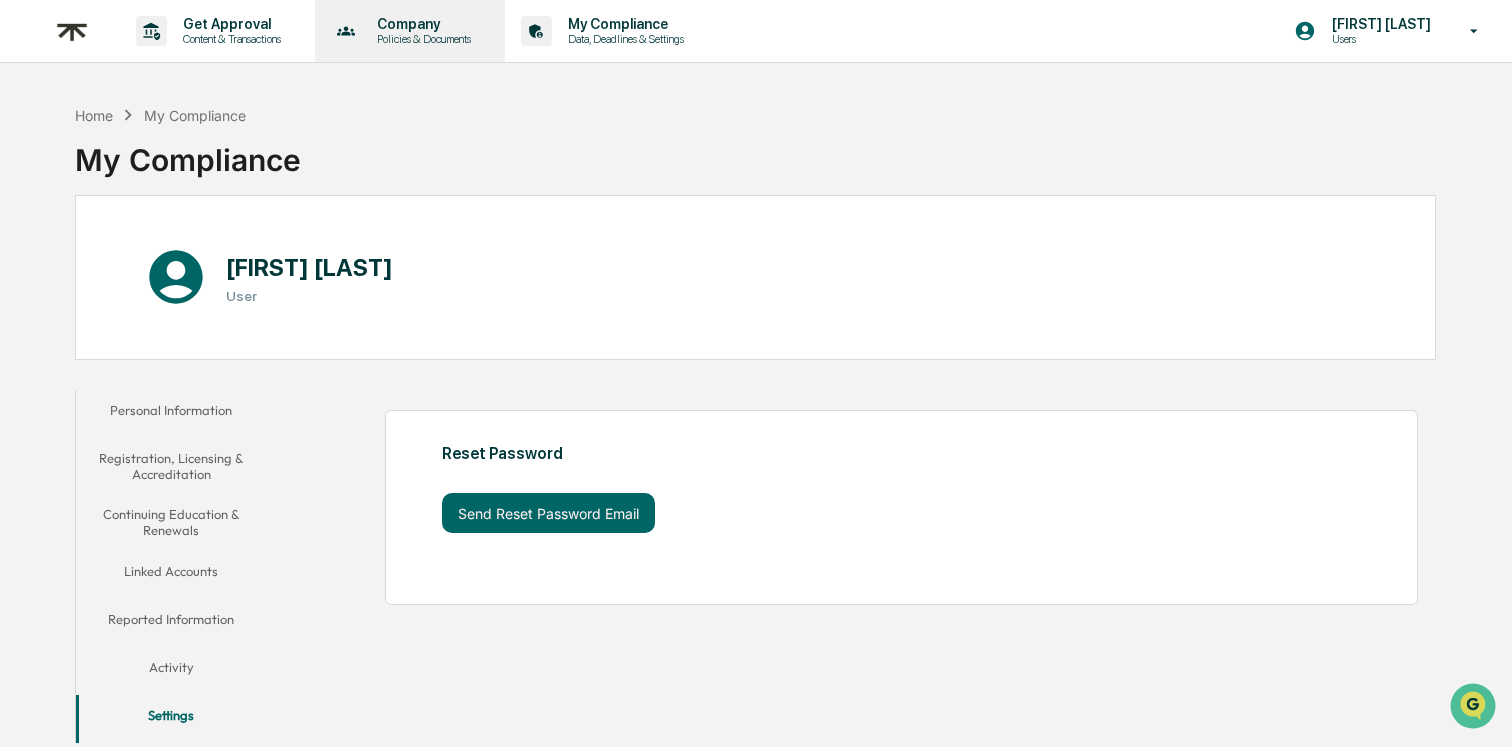 click on "Company Policies & Documents" at bounding box center [408, 31] 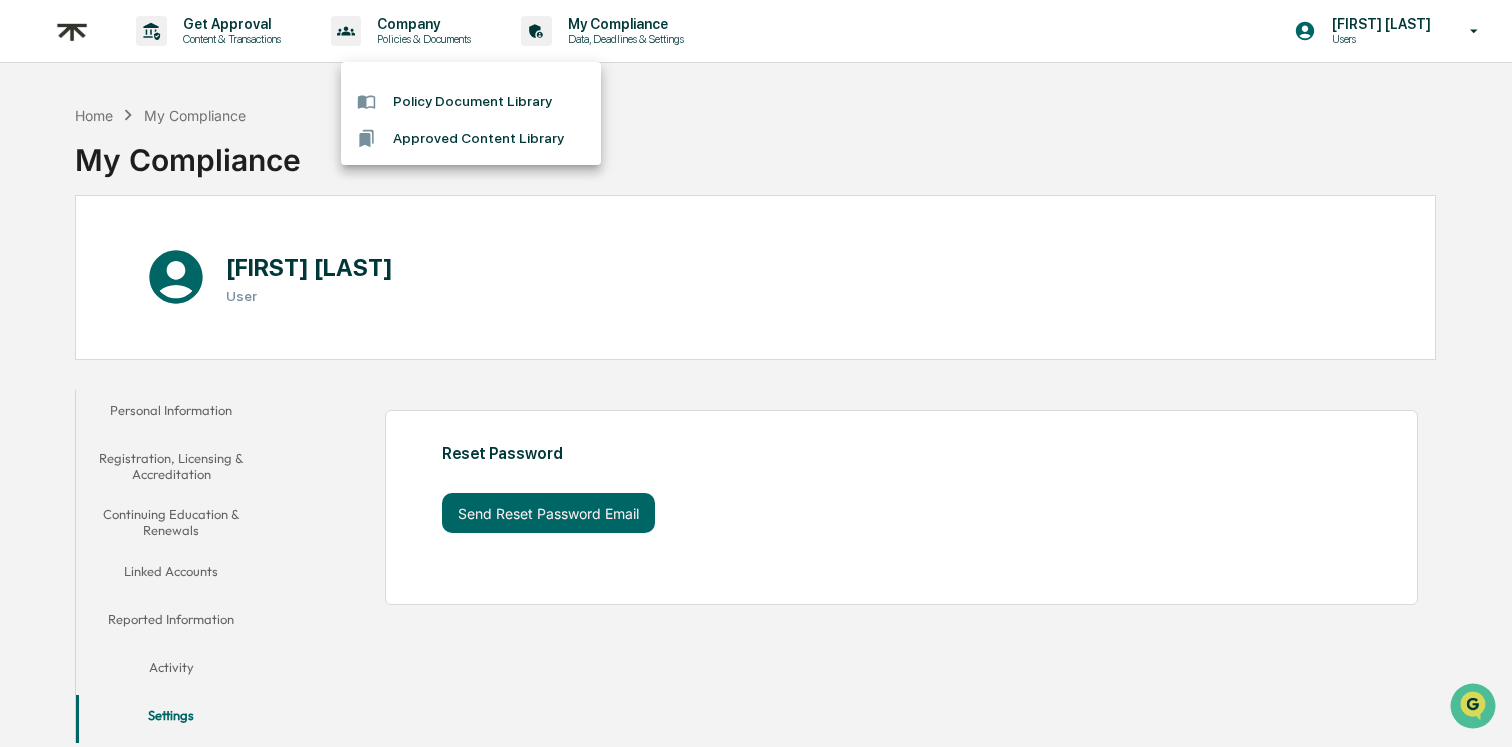 click at bounding box center (756, 373) 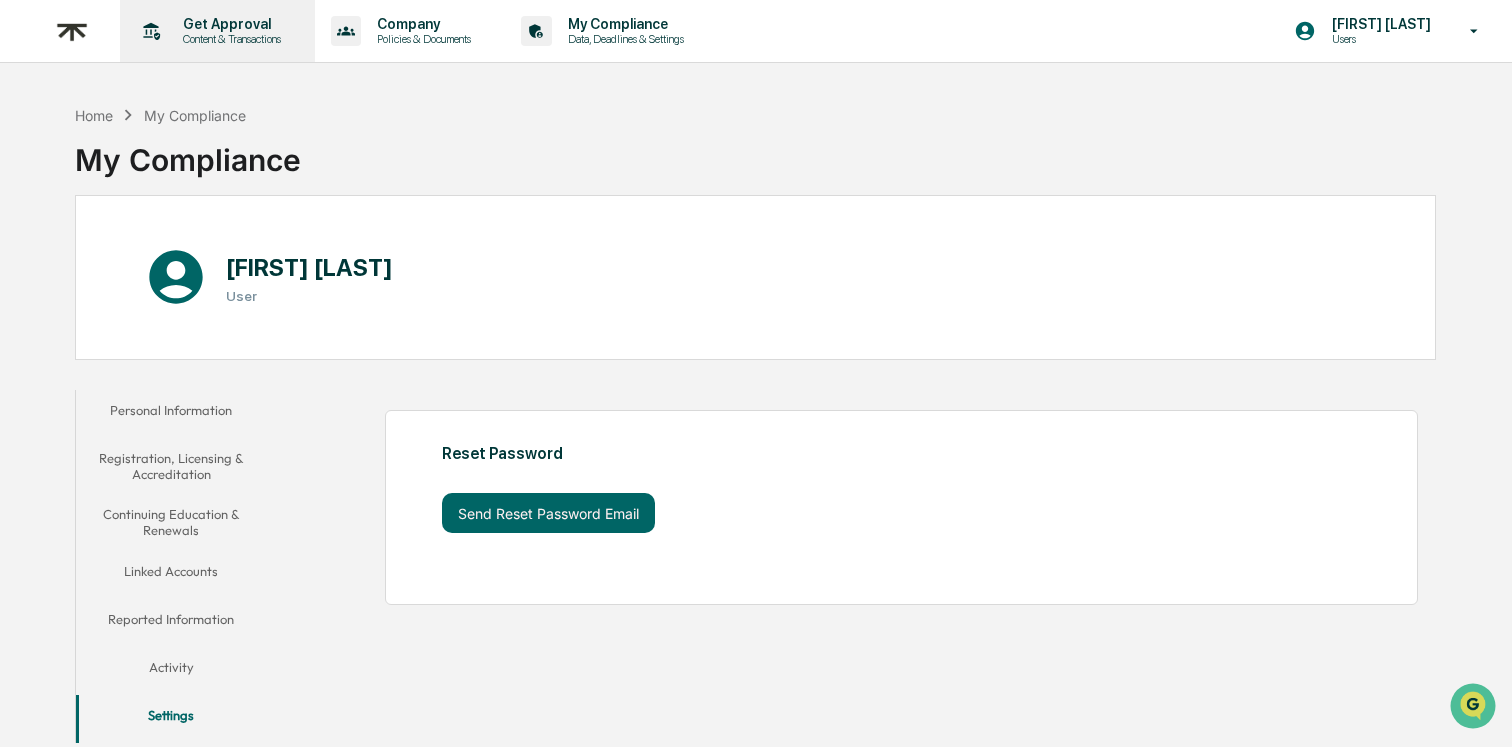 click on "Content & Transactions" at bounding box center (229, 39) 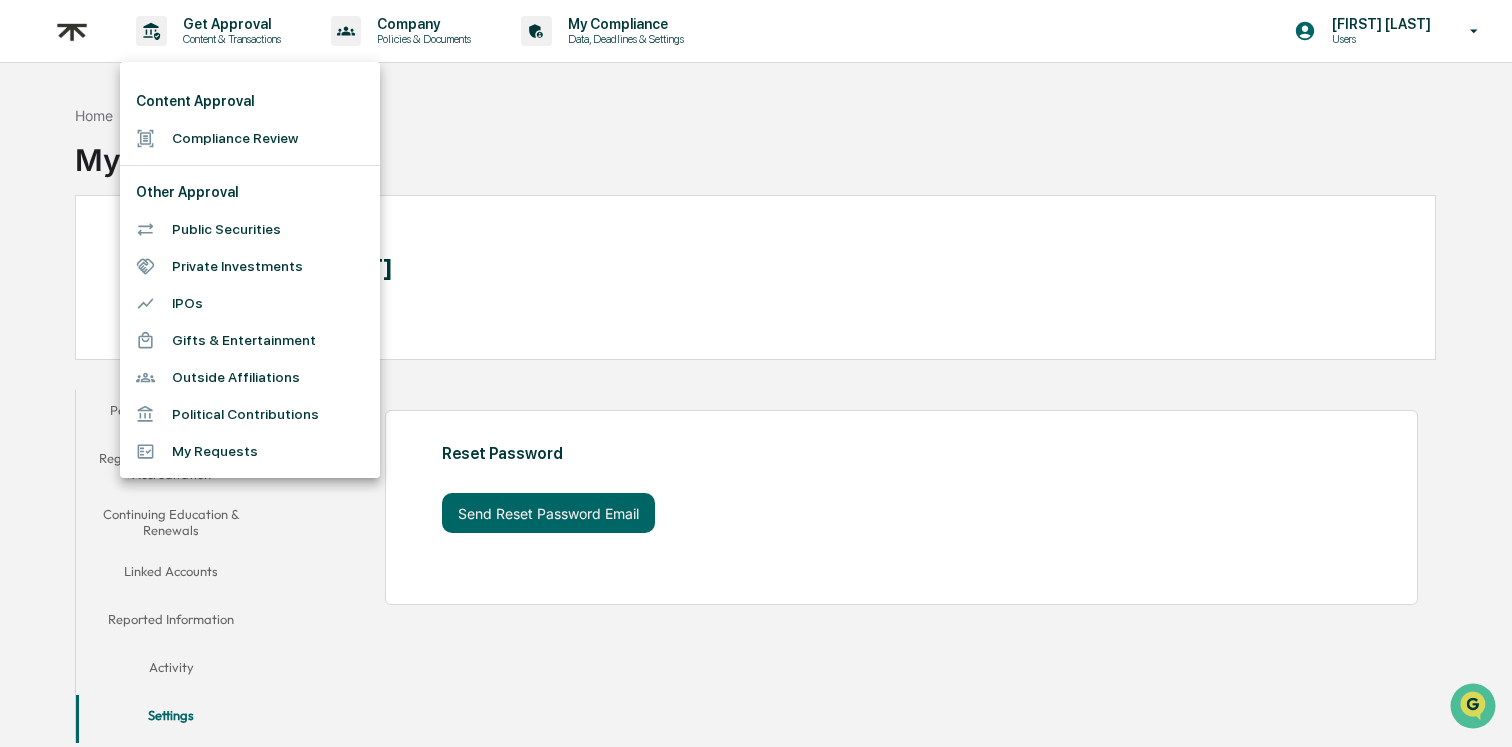 click at bounding box center [756, 373] 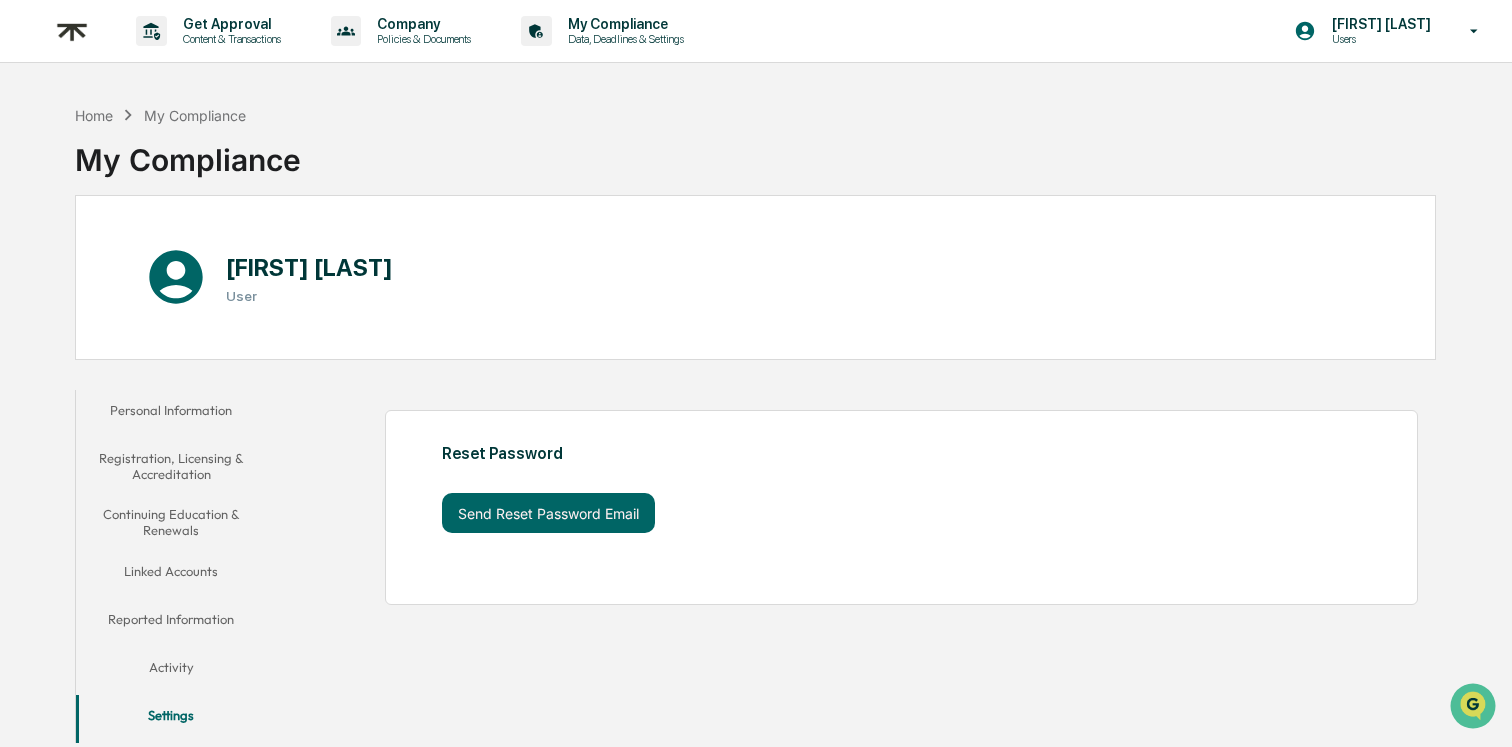 click at bounding box center (72, 31) 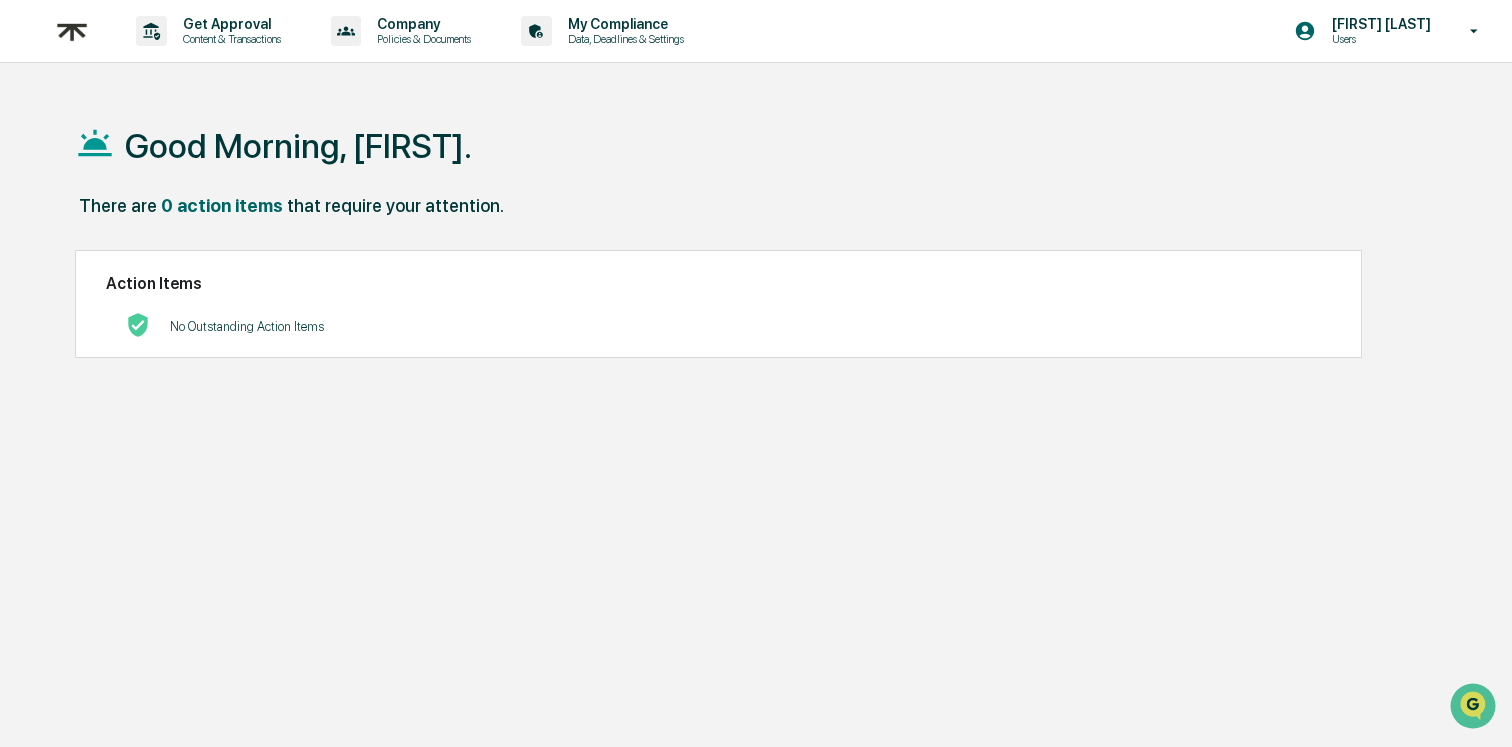 click on "Good Morning, [NAME]." at bounding box center [298, 146] 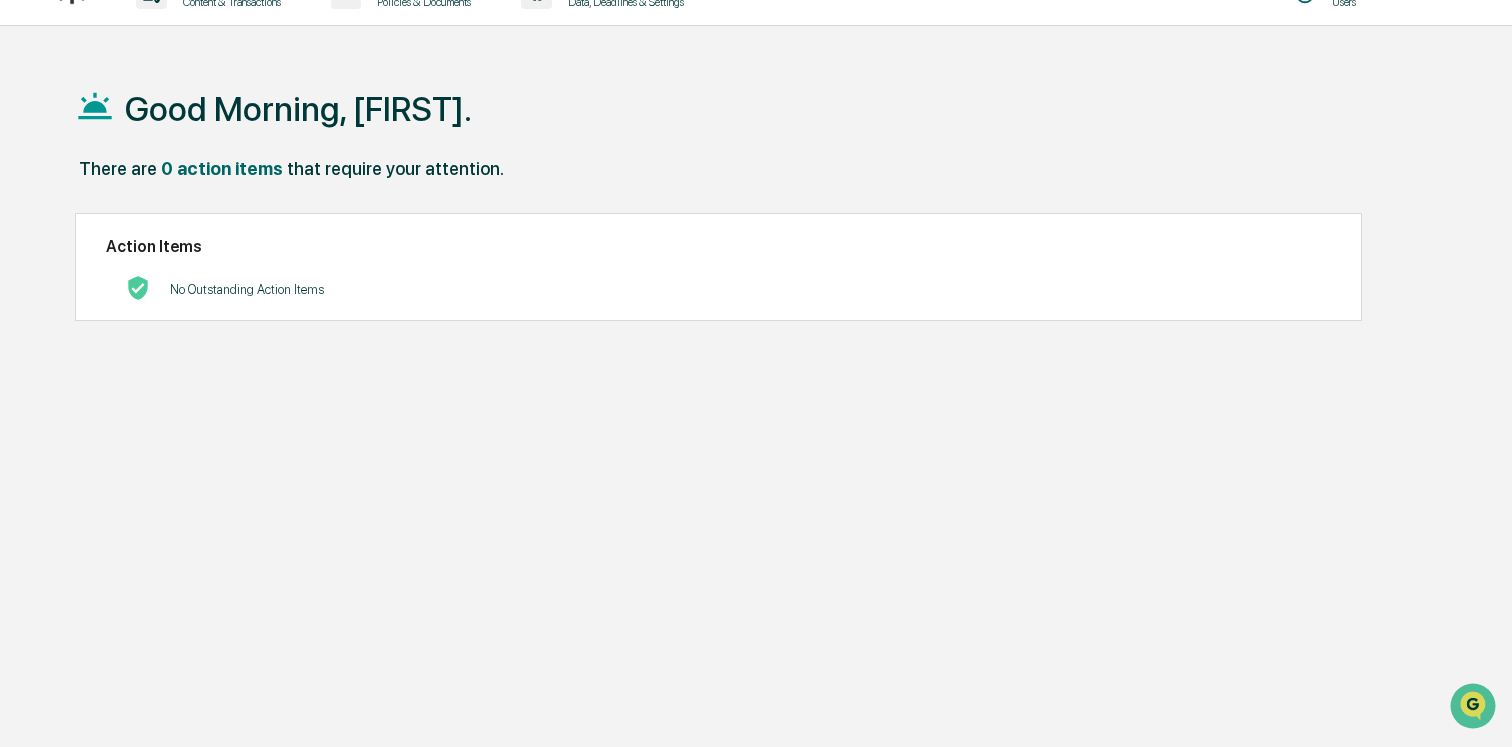 scroll, scrollTop: 0, scrollLeft: 0, axis: both 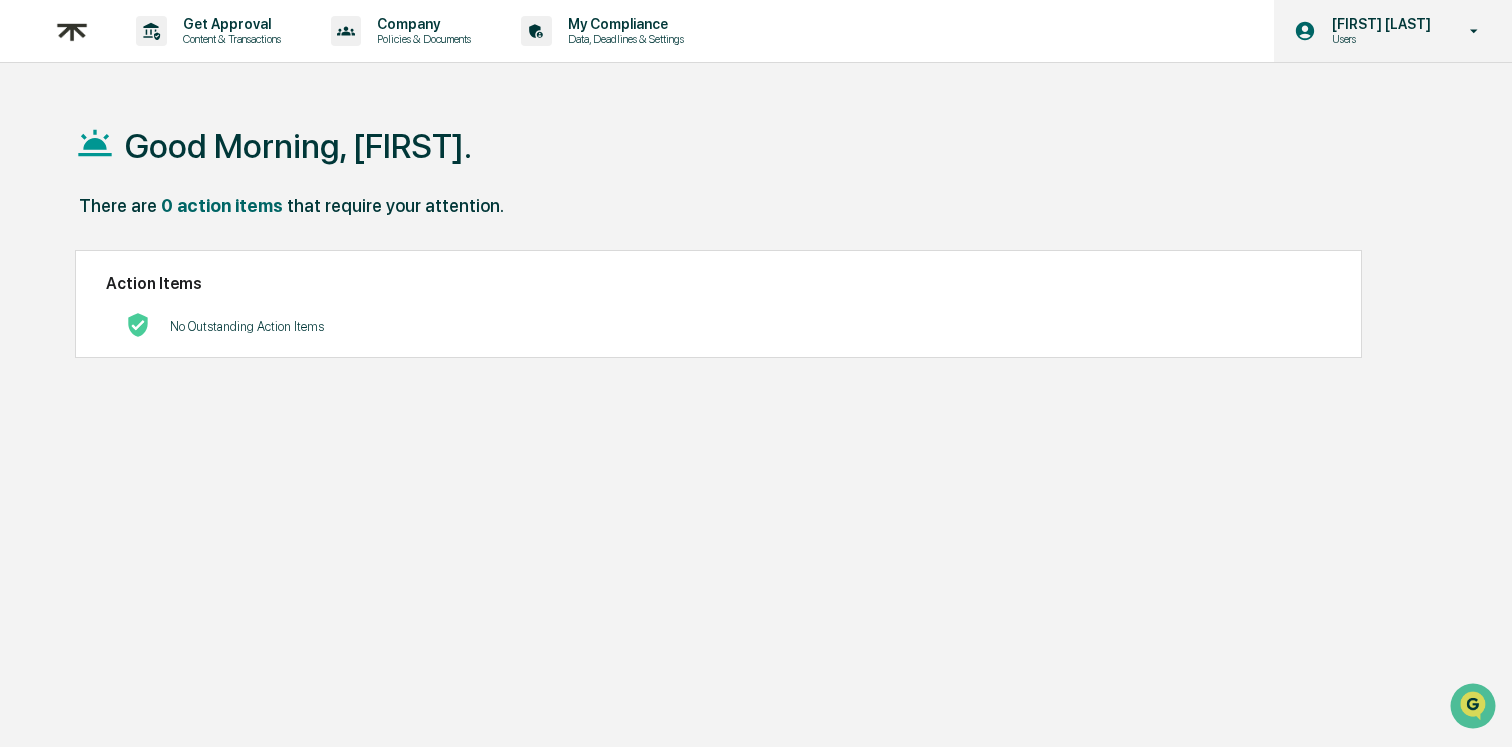 click on "[FIRST] [LAST]" at bounding box center (1378, 24) 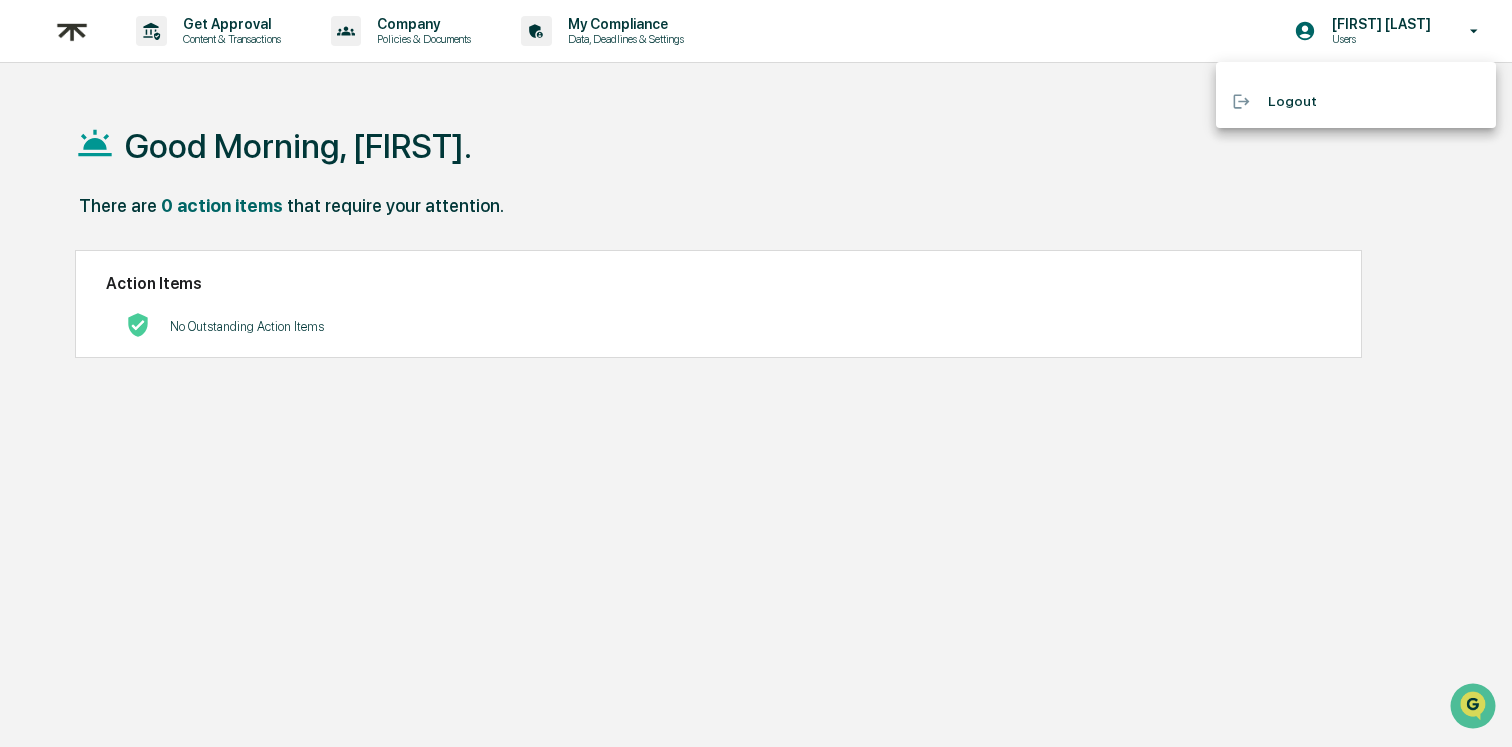 click on "Logout" at bounding box center (1356, 101) 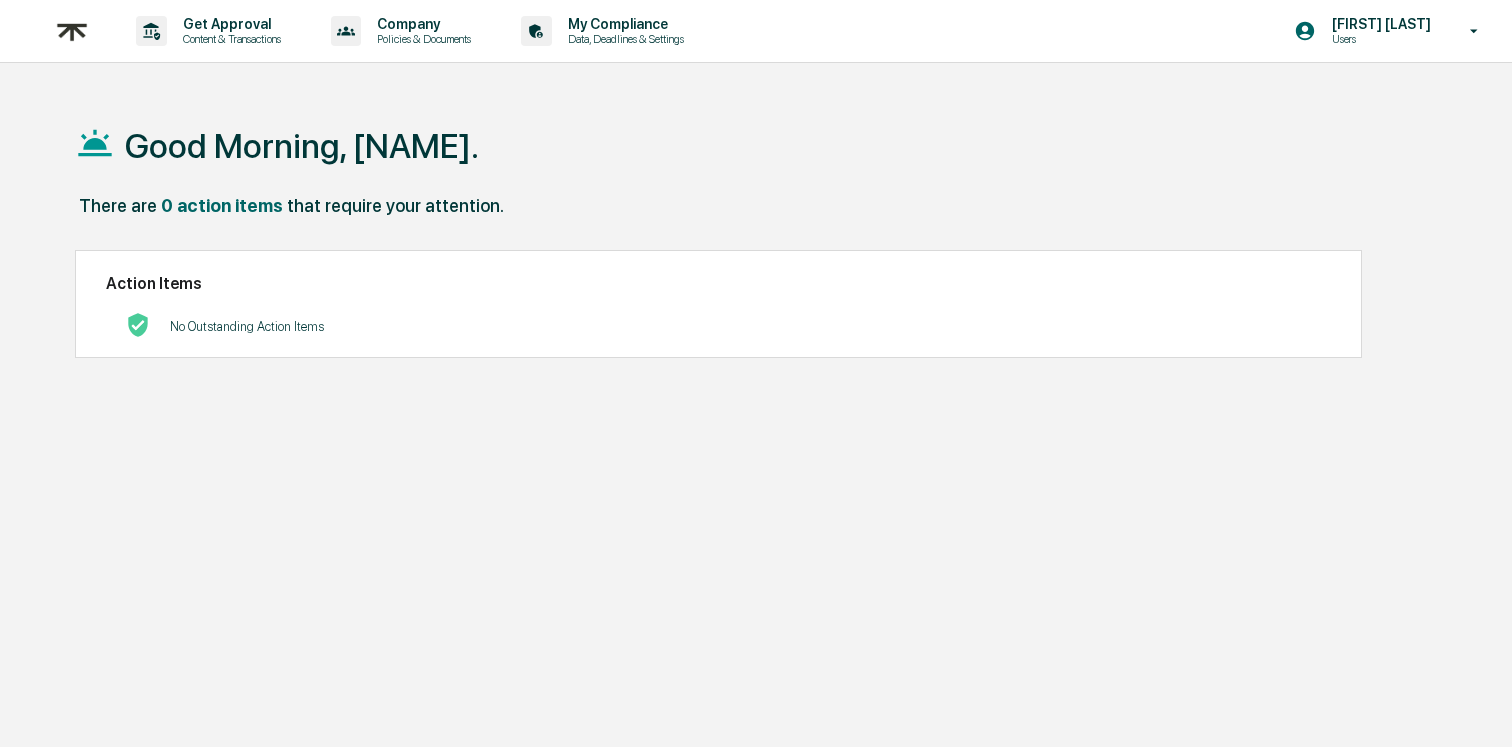 scroll, scrollTop: 0, scrollLeft: 0, axis: both 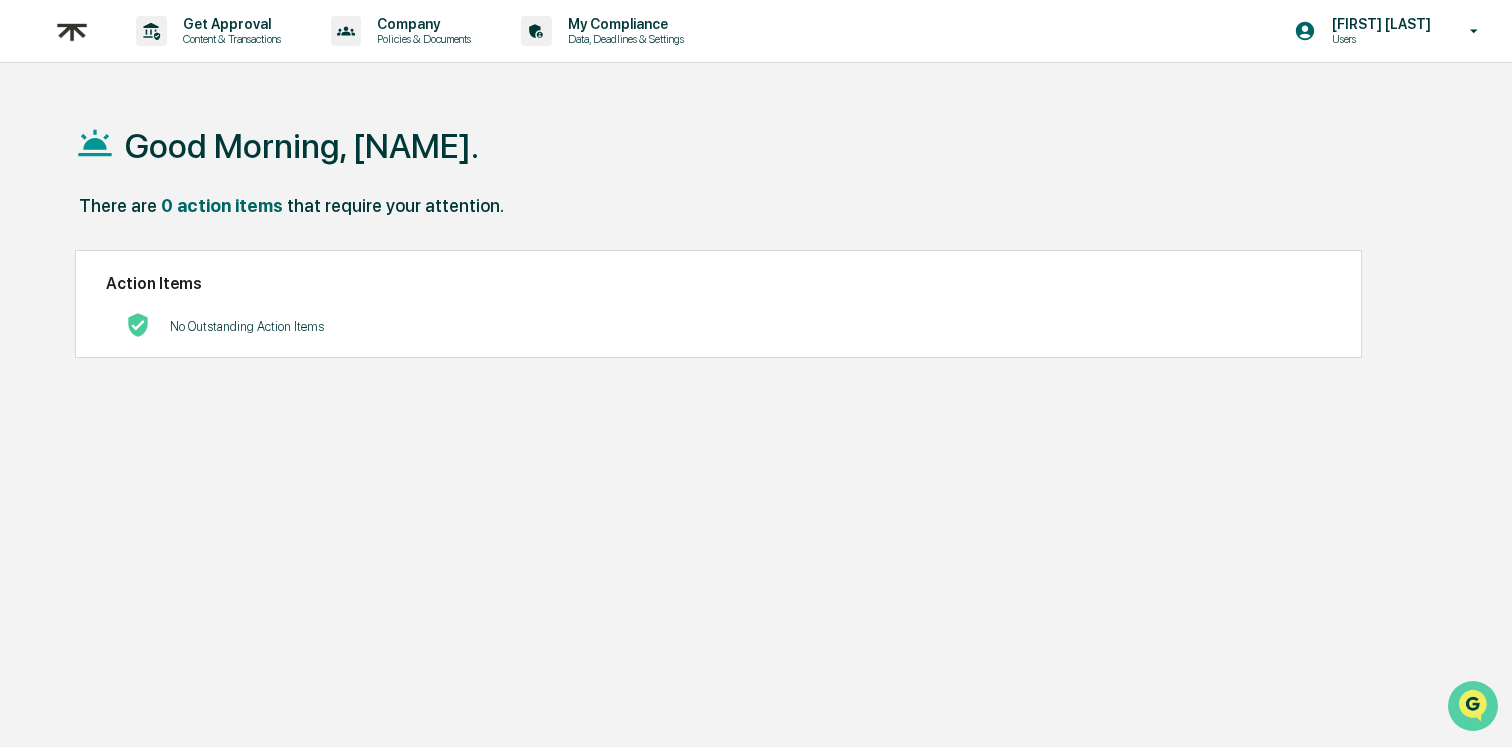 click at bounding box center (1473, 706) 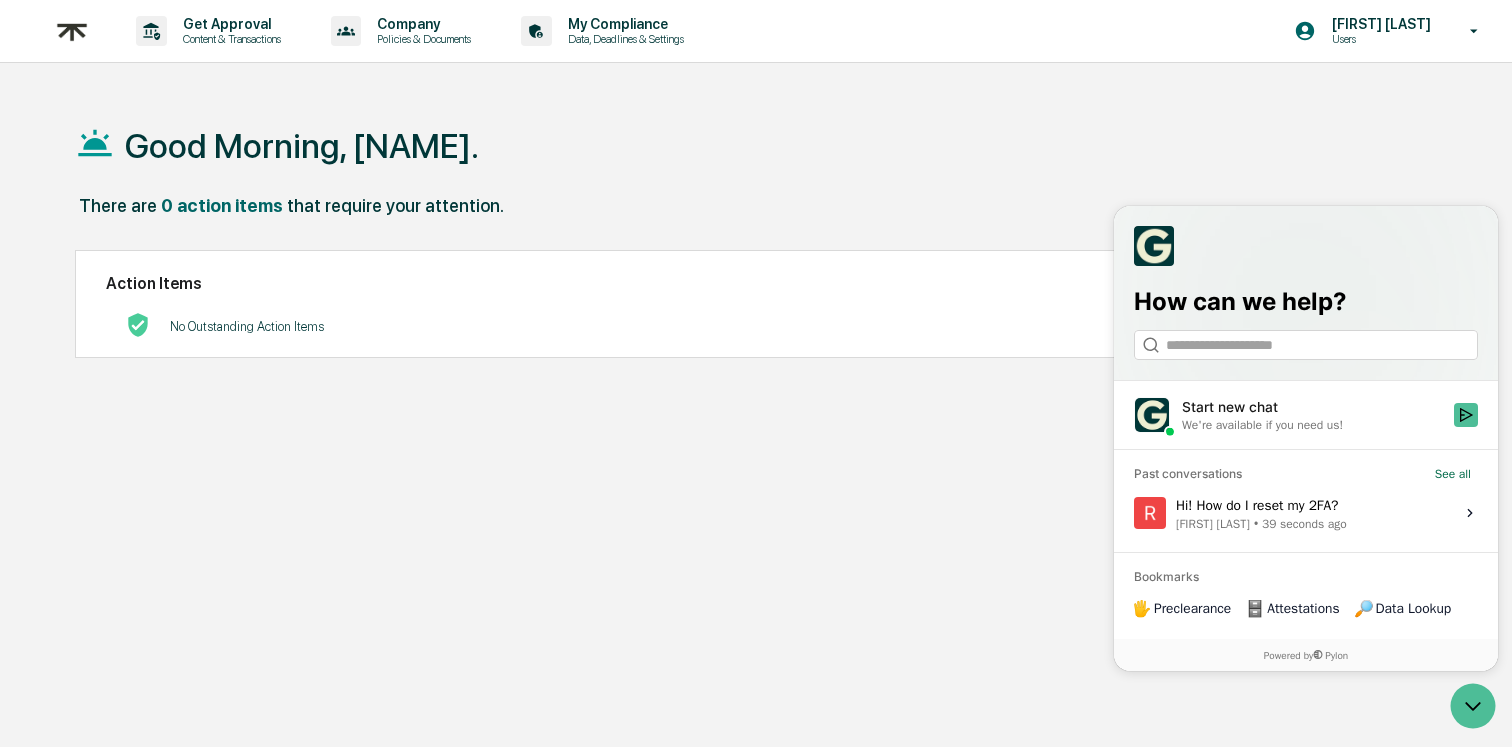 click on "Hi! How do I reset my 2FA? [NAME] • [TIME] View issue" at bounding box center [1306, 513] 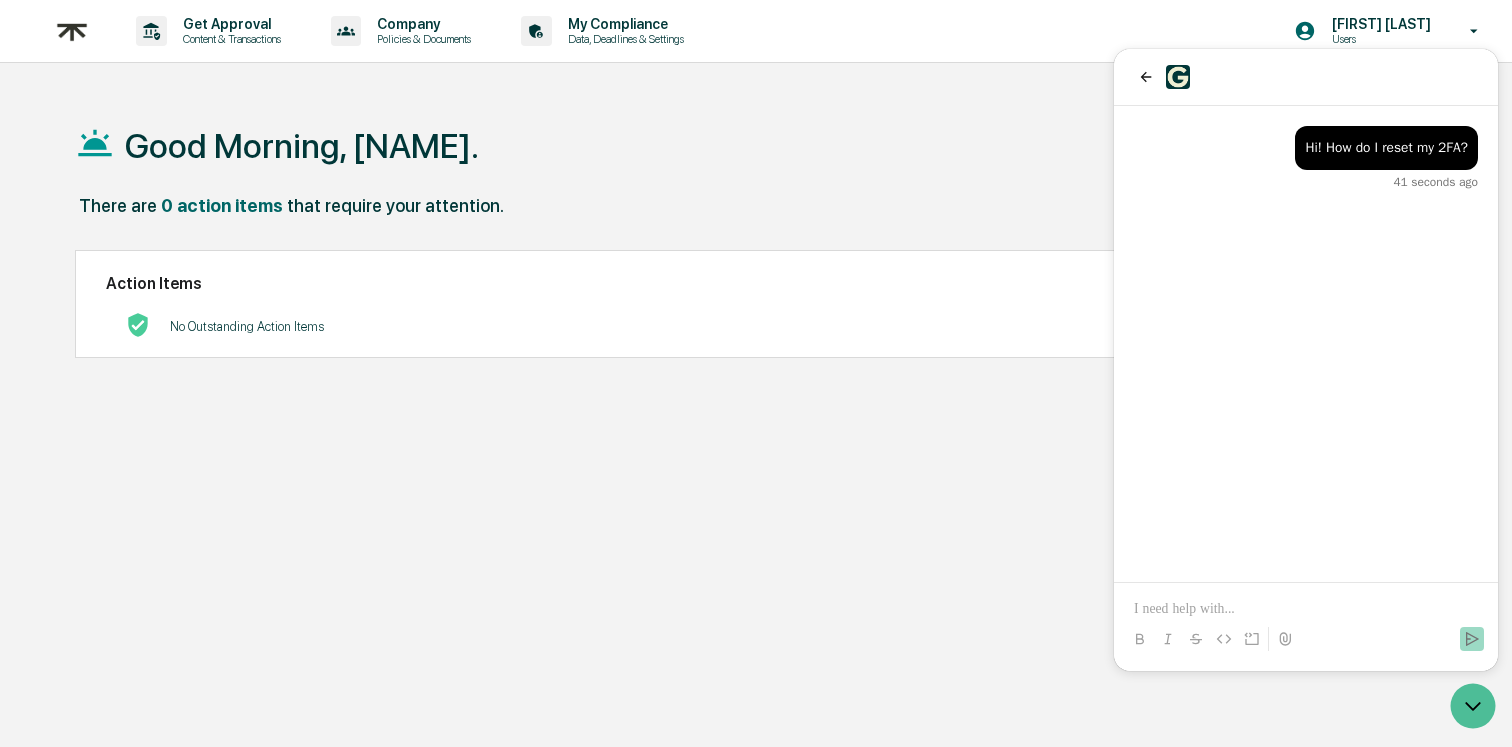 click on "Hi! How do I reset my 2FA?" at bounding box center [1386, 148] 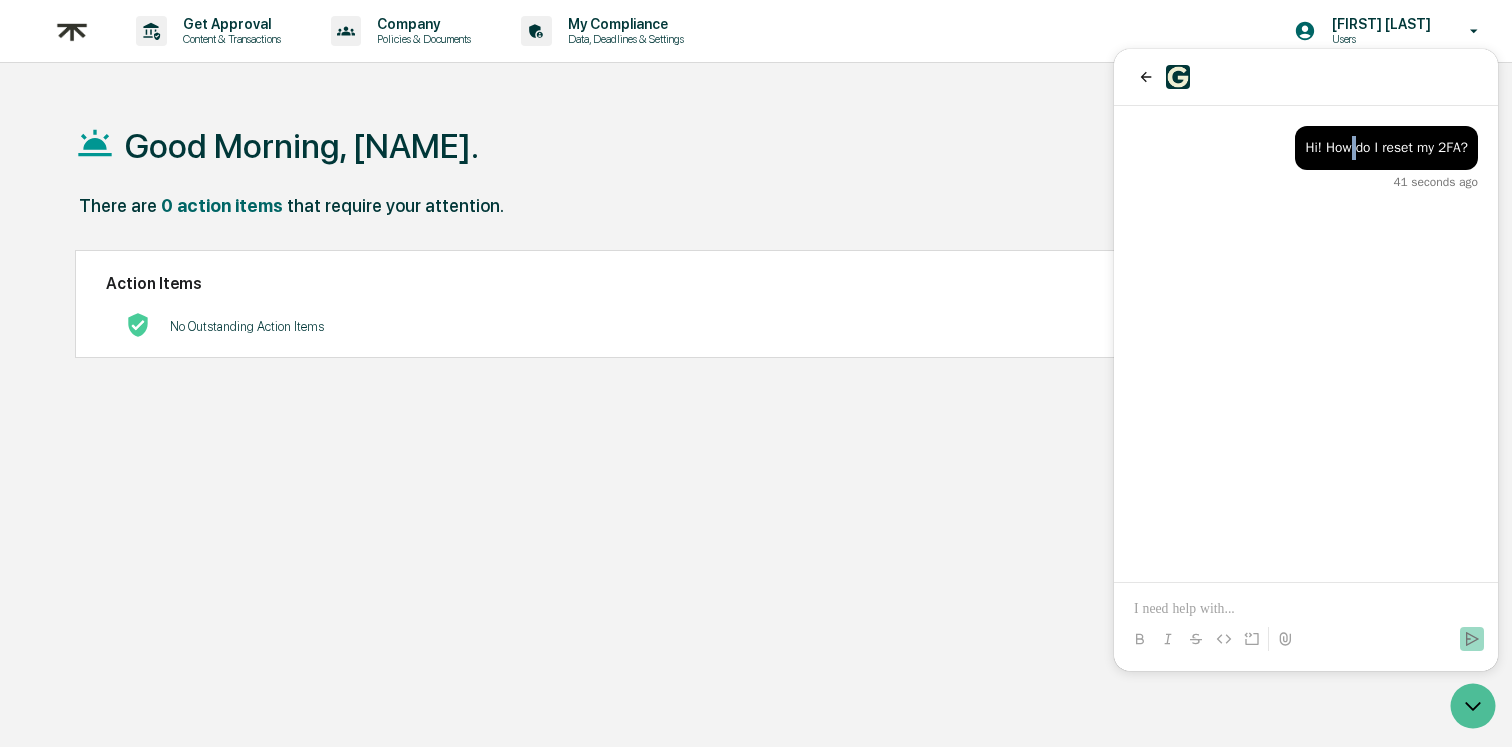 click on "Hi! How do I reset my 2FA?" at bounding box center [1386, 148] 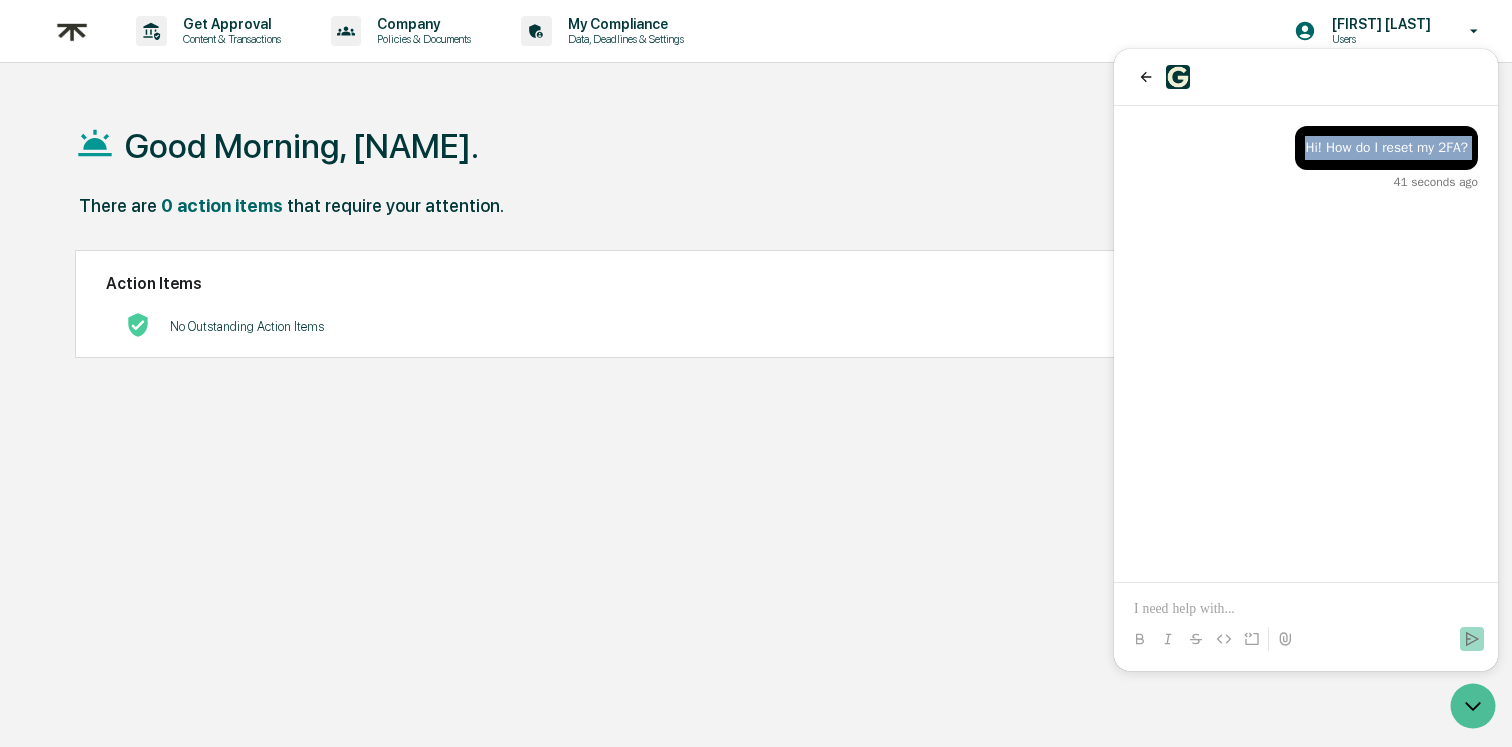 click on "Hi! How do I reset my 2FA?" at bounding box center (1386, 148) 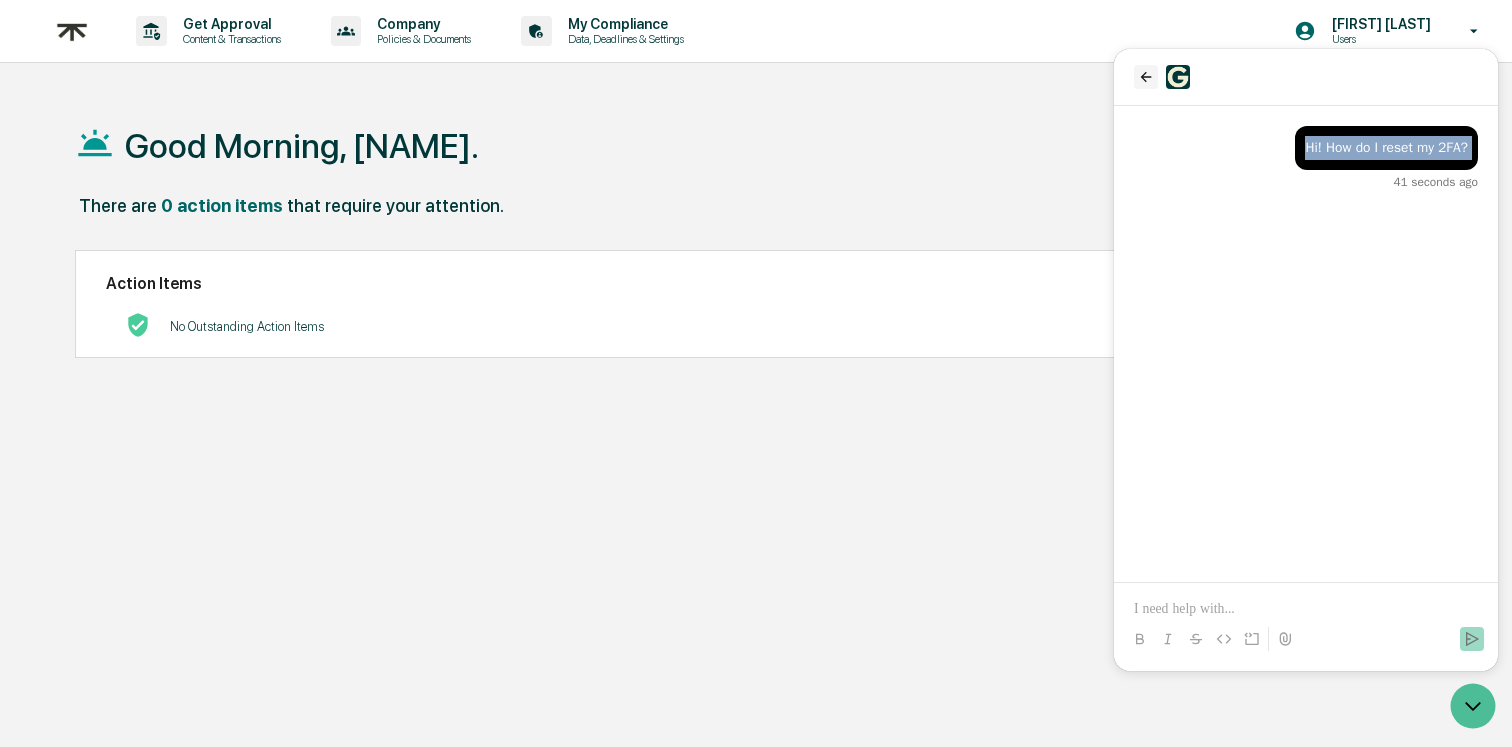 click at bounding box center (1146, 77) 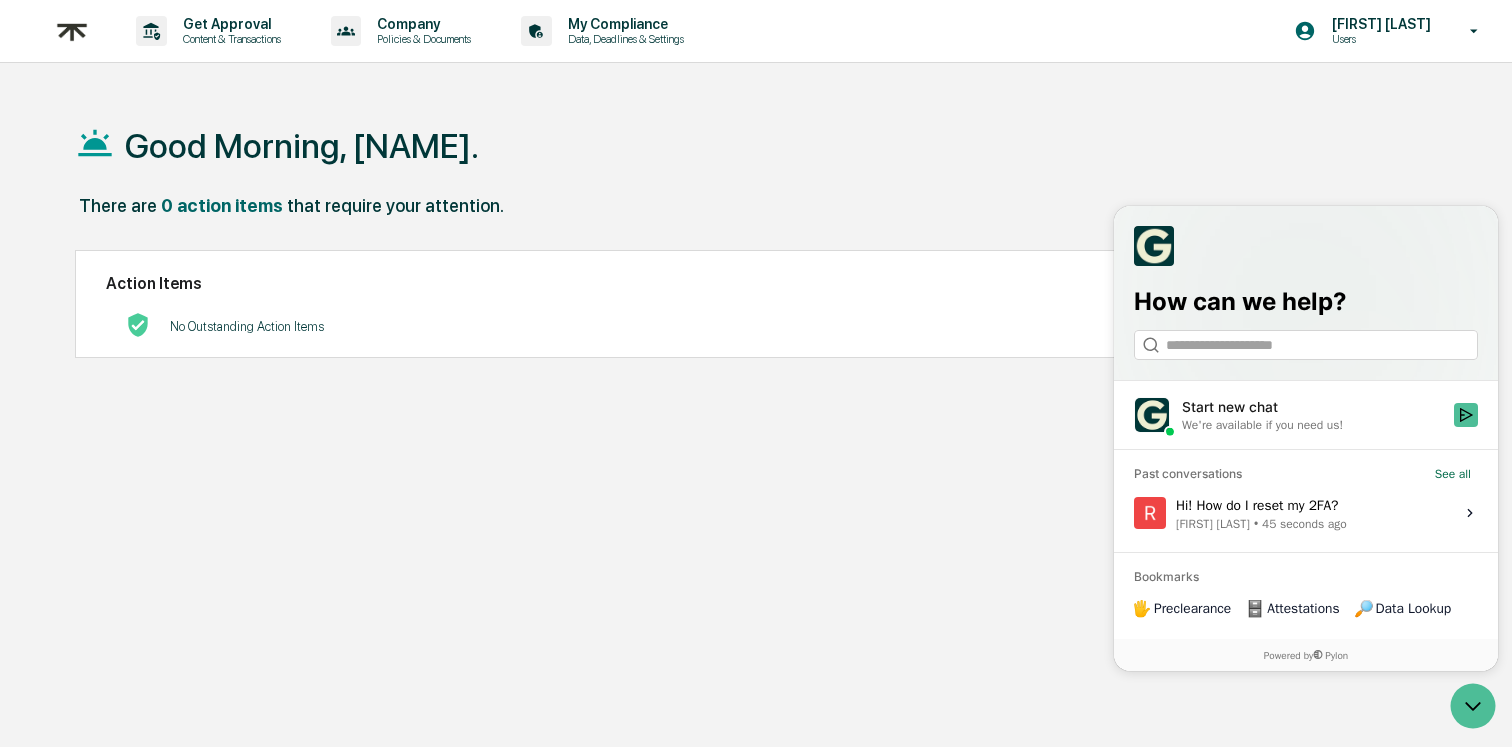 click on "We're available if you need us!" at bounding box center [1262, 425] 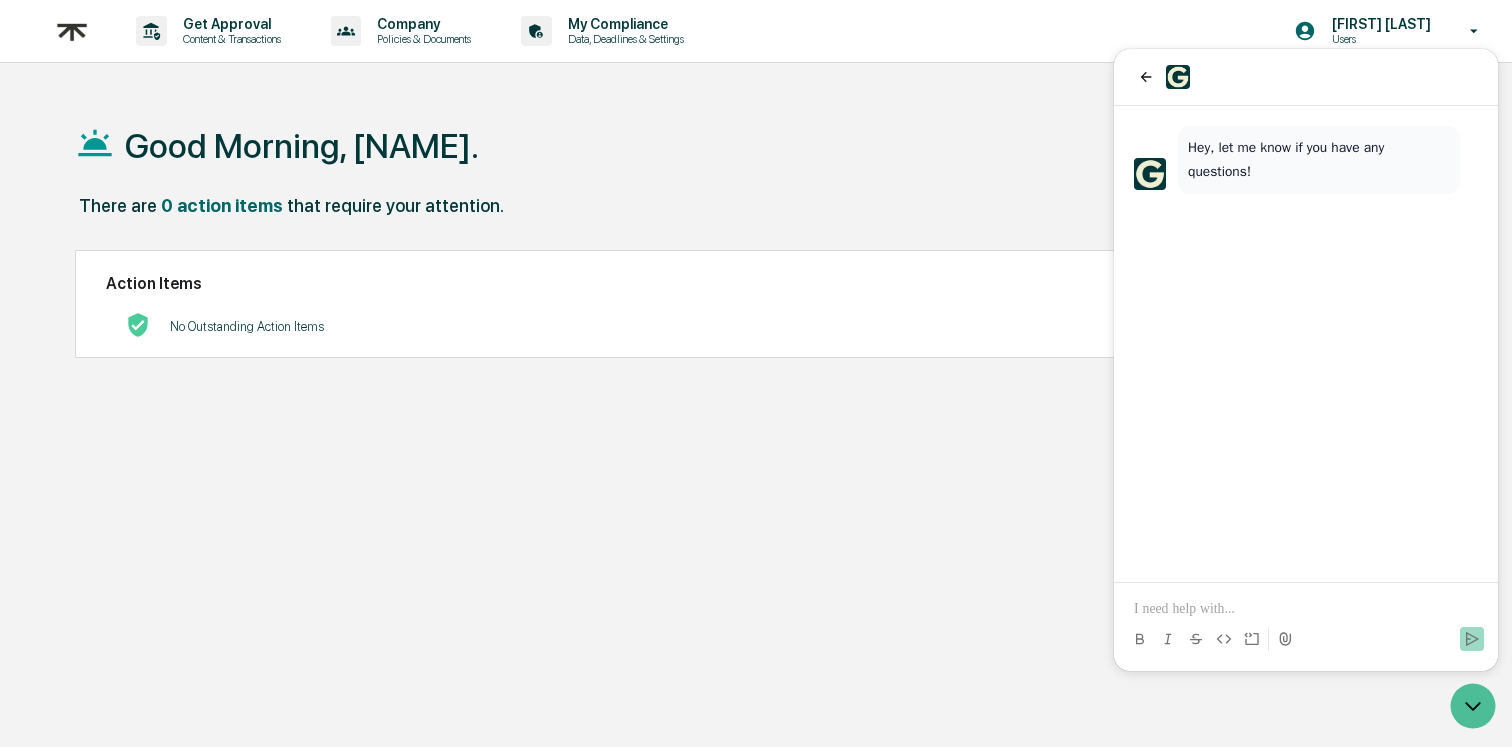 click at bounding box center (1306, 609) 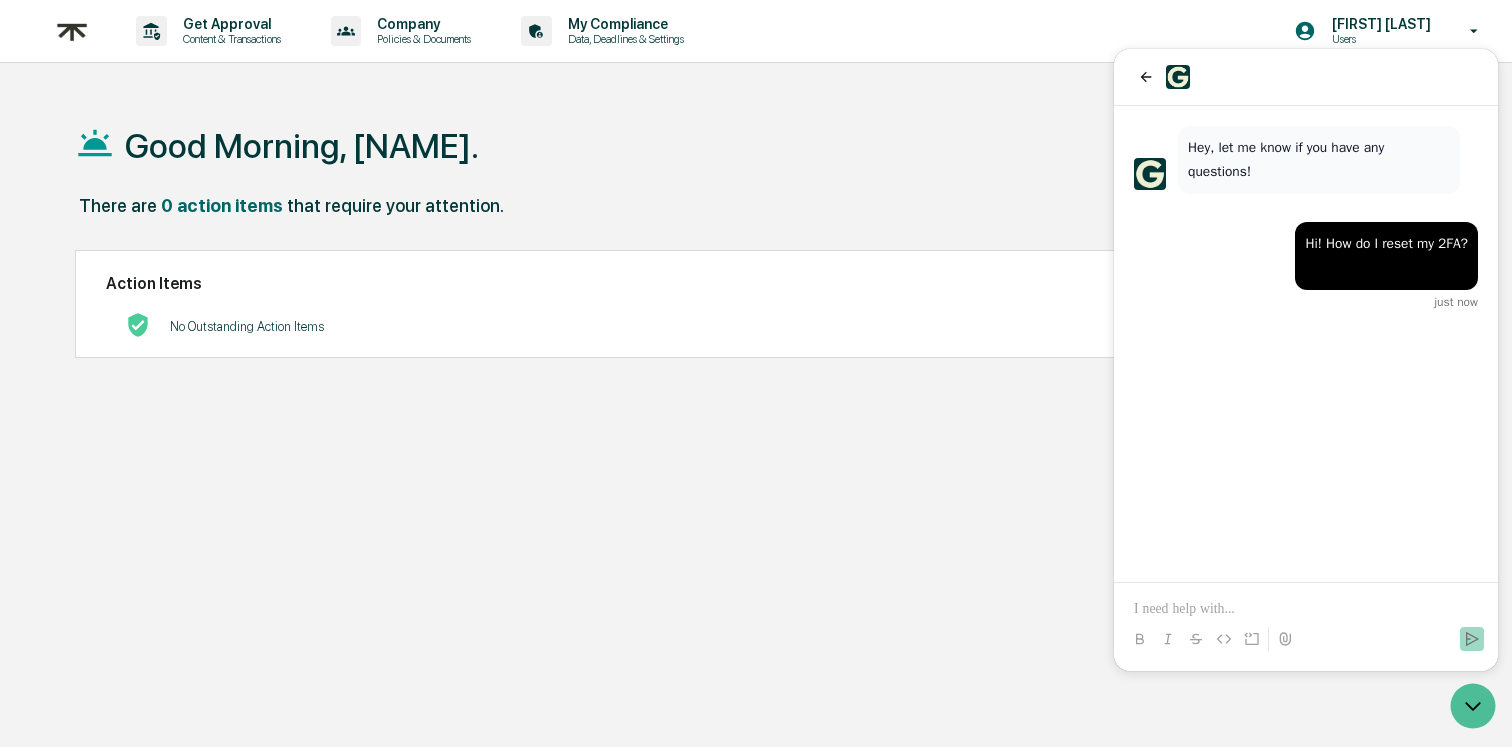 click on "Good Morning, [NAME]. There are 0 action items that require your attention. Action Items No Outstanding Action Items" at bounding box center [755, 468] 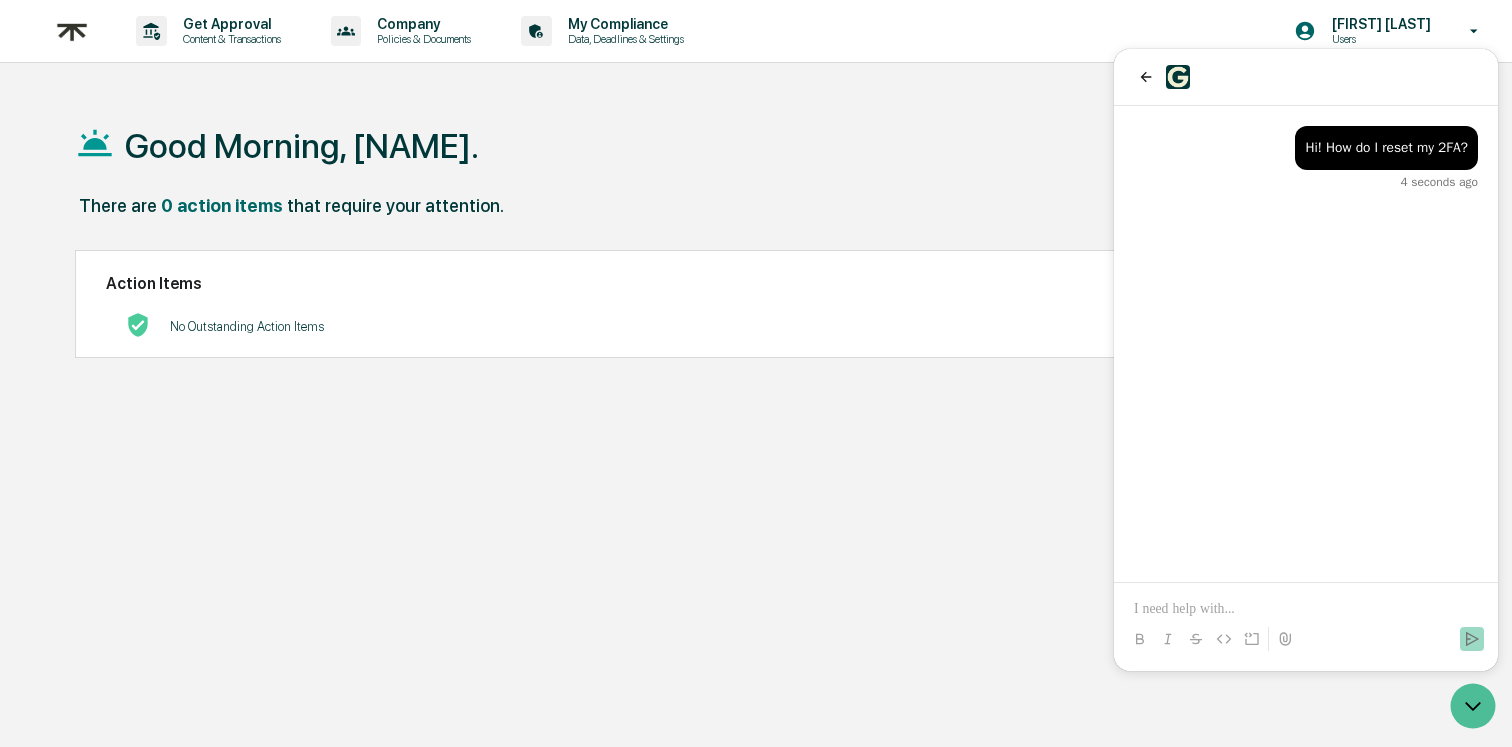 click at bounding box center [1306, 77] 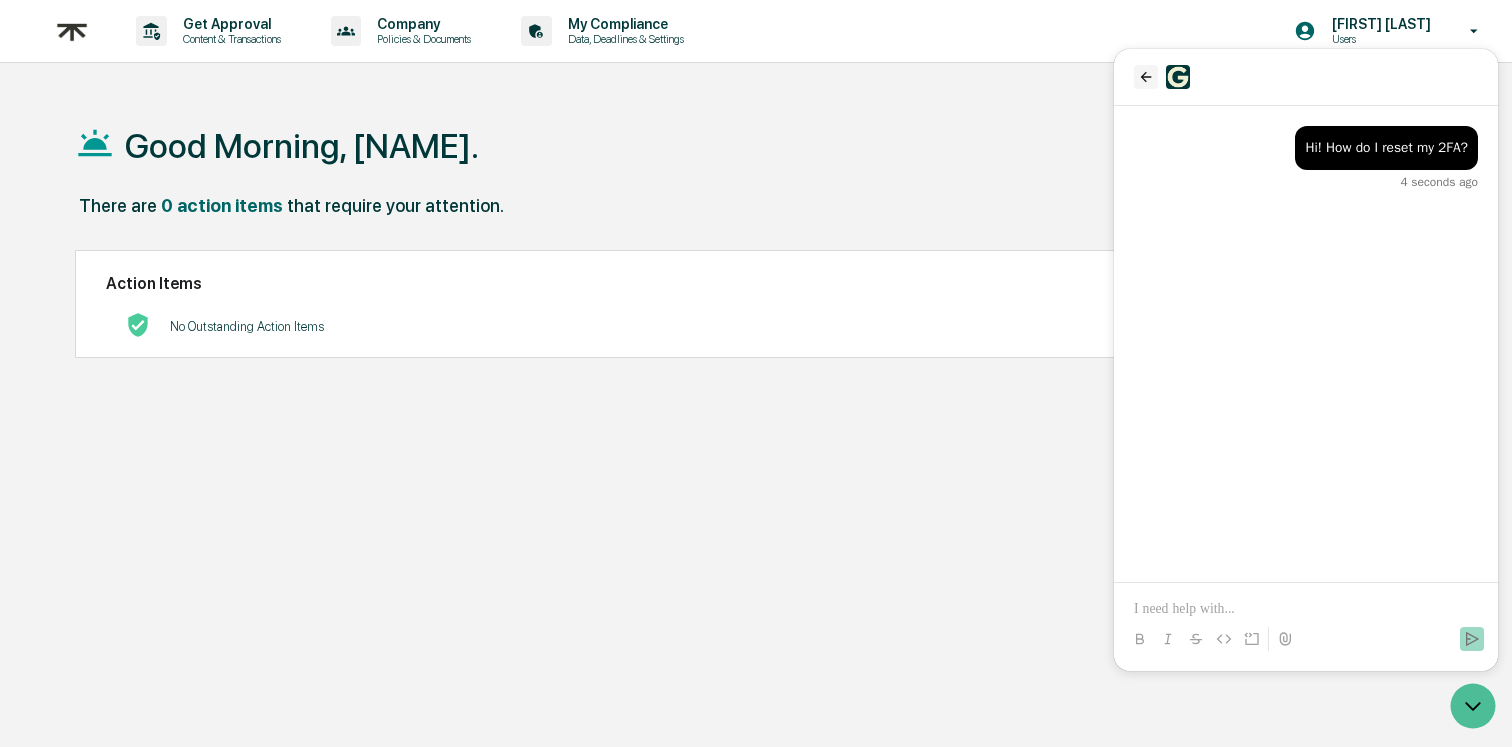 click 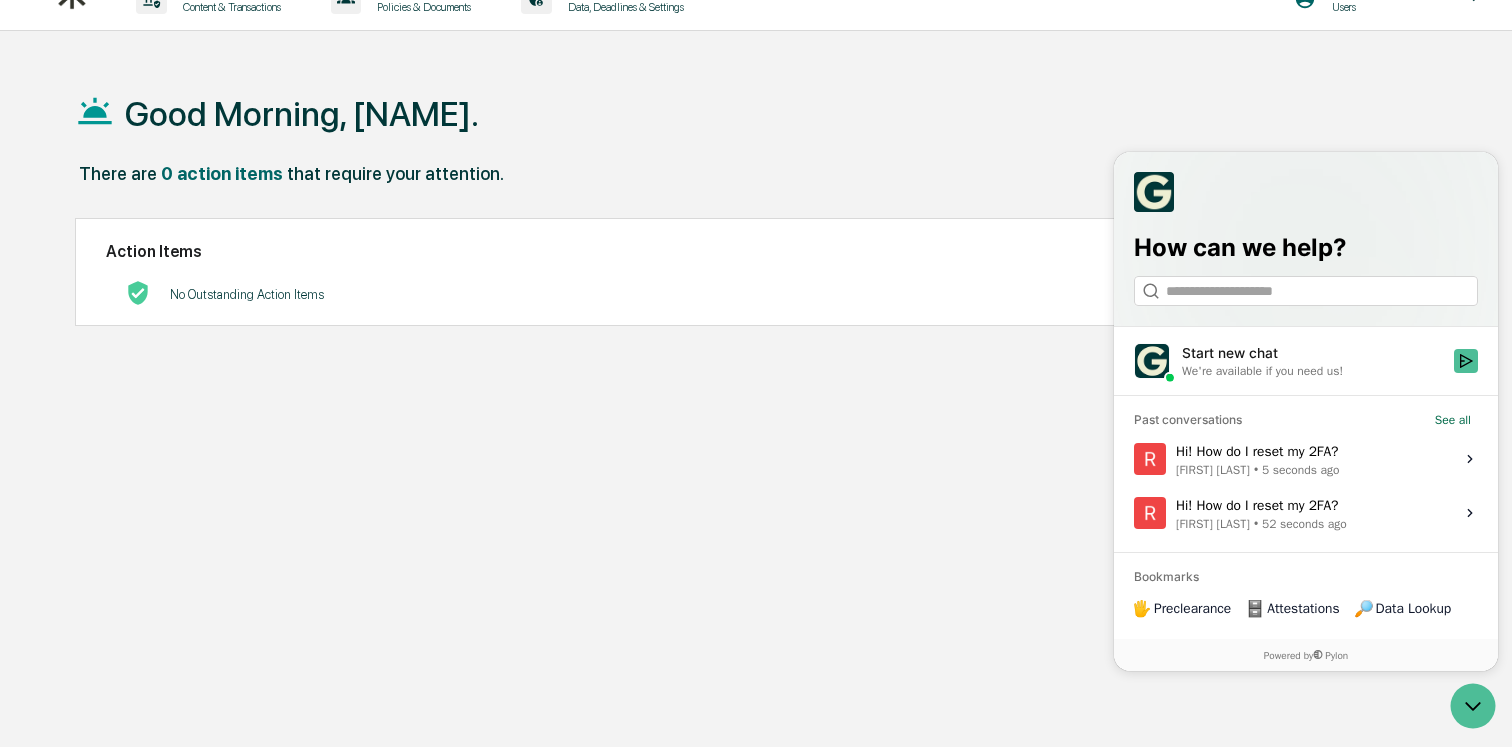 scroll, scrollTop: 0, scrollLeft: 0, axis: both 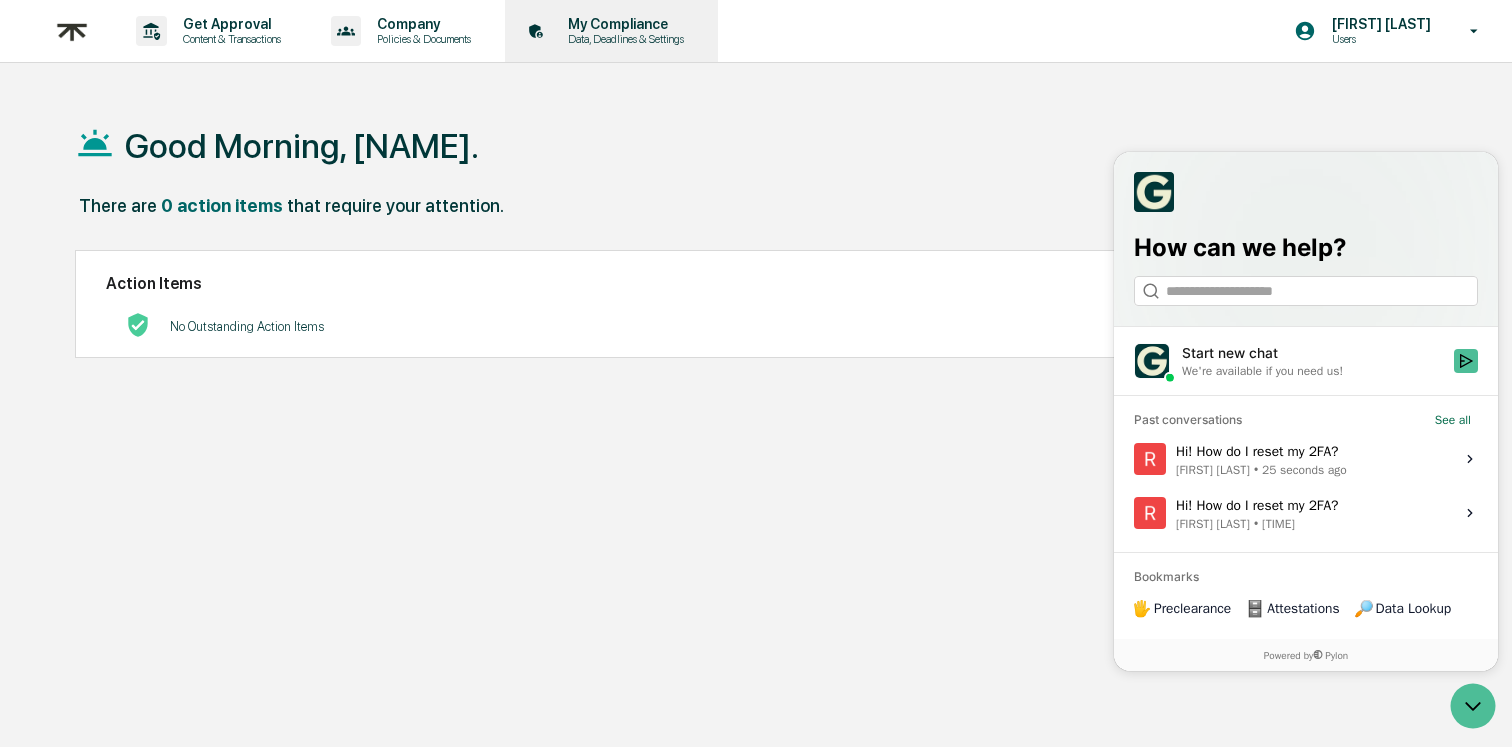click on "My Compliance" at bounding box center [623, 24] 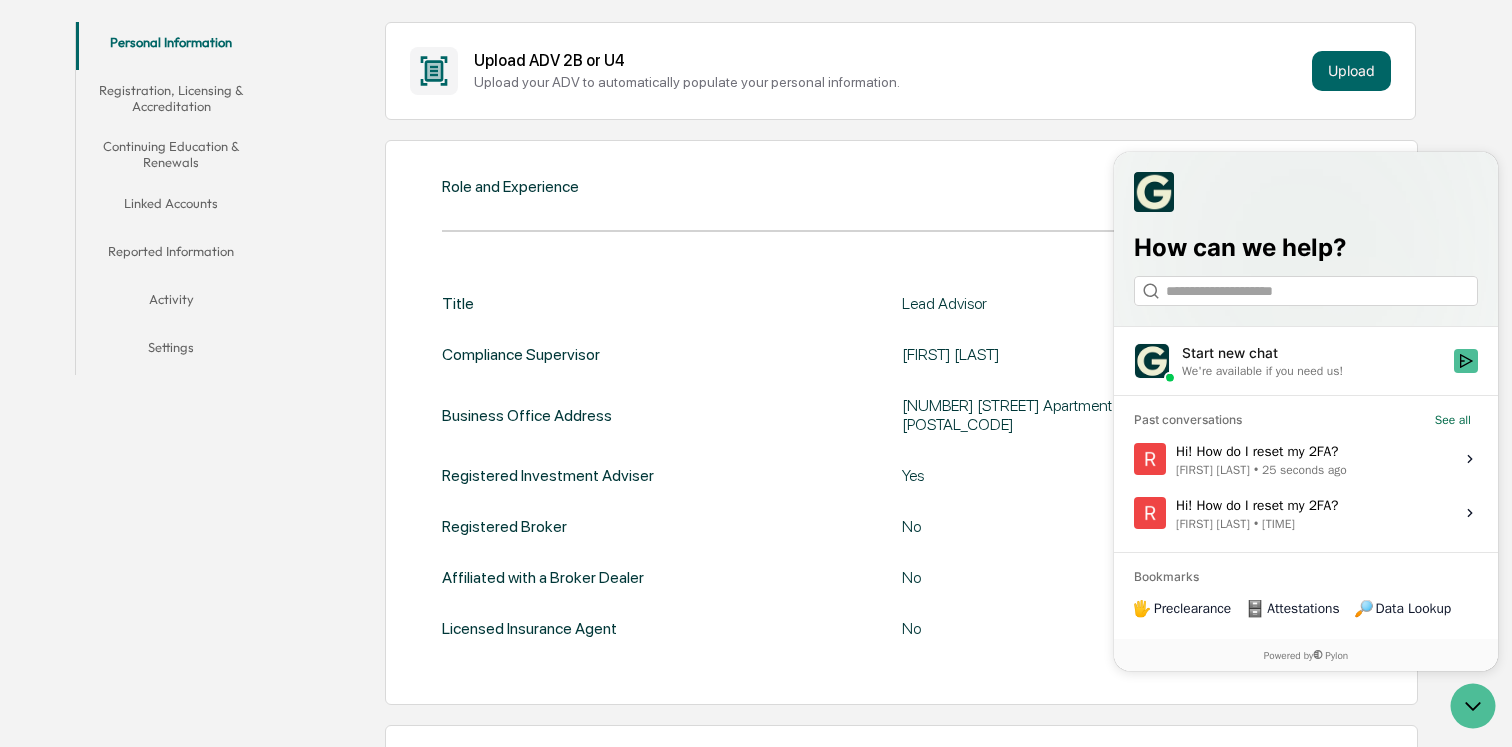 scroll, scrollTop: 379, scrollLeft: 0, axis: vertical 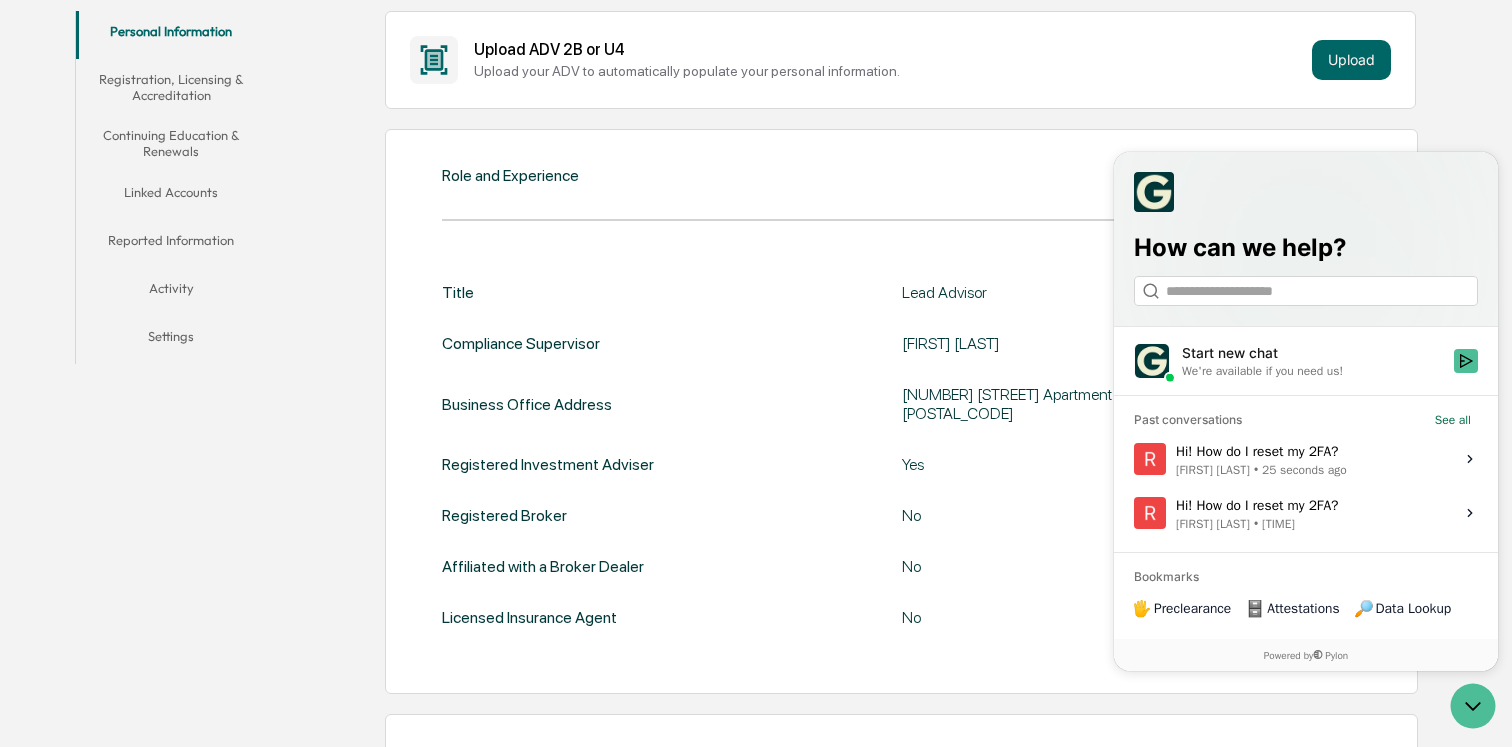 click on "Settings" at bounding box center [171, 340] 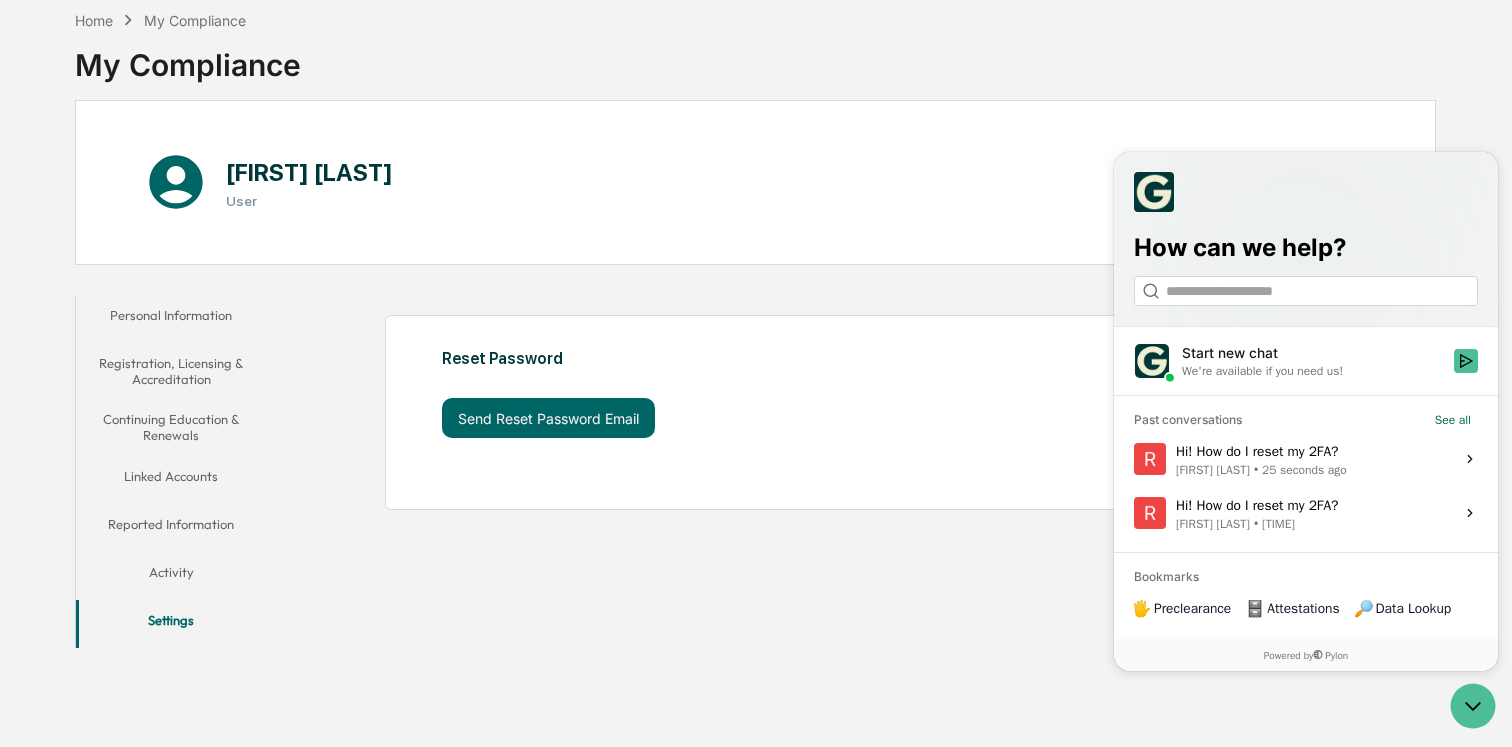 scroll, scrollTop: 95, scrollLeft: 0, axis: vertical 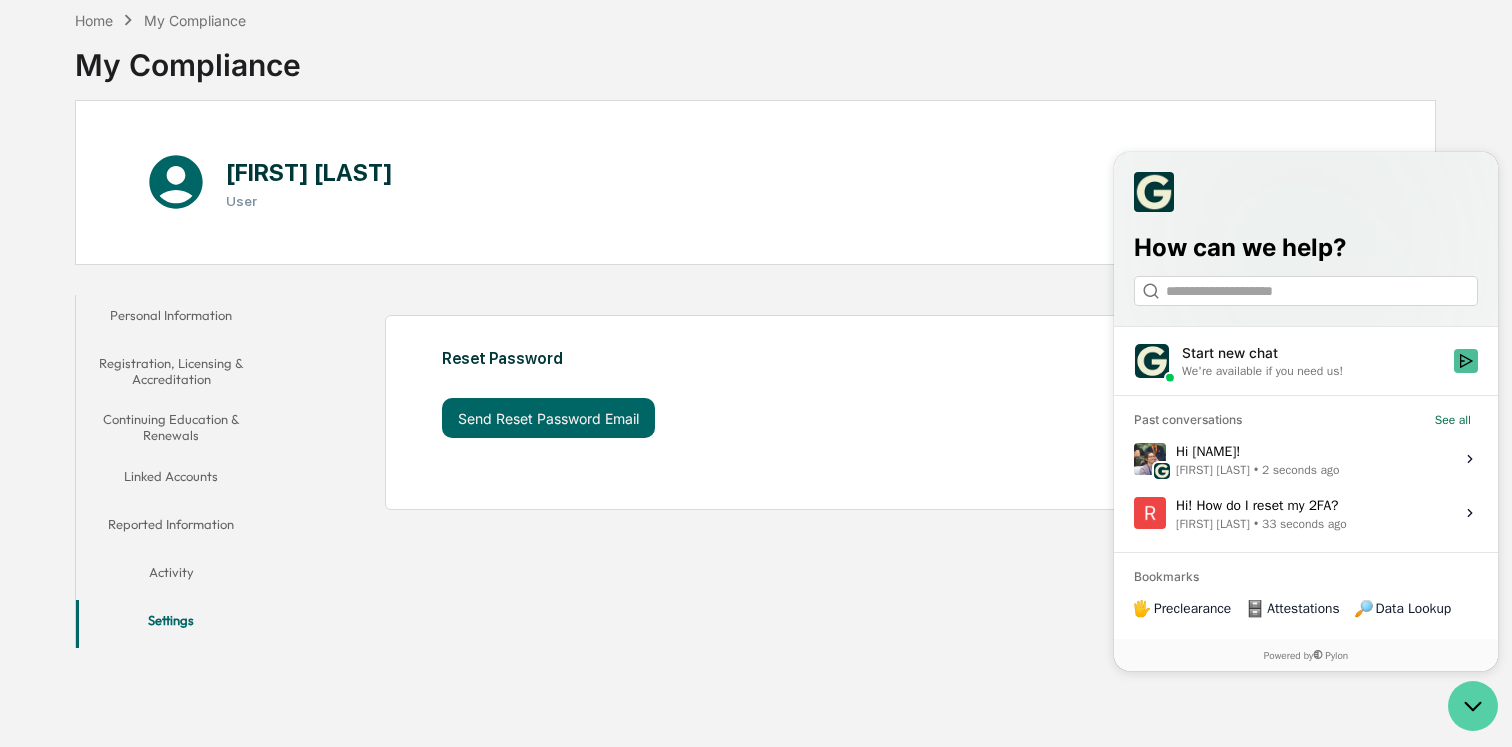 click 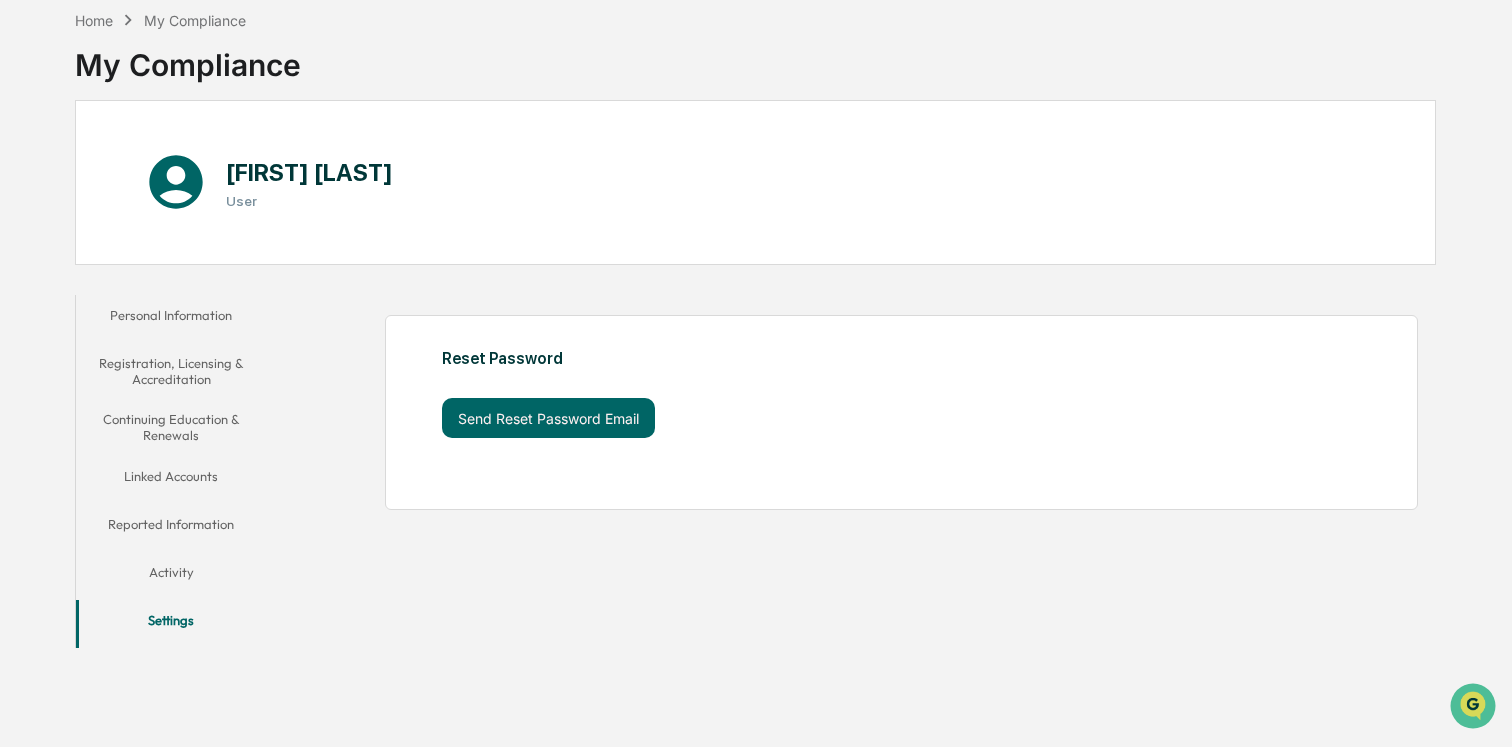 click on "Reset Password Send Reset Password Email" at bounding box center (901, 412) 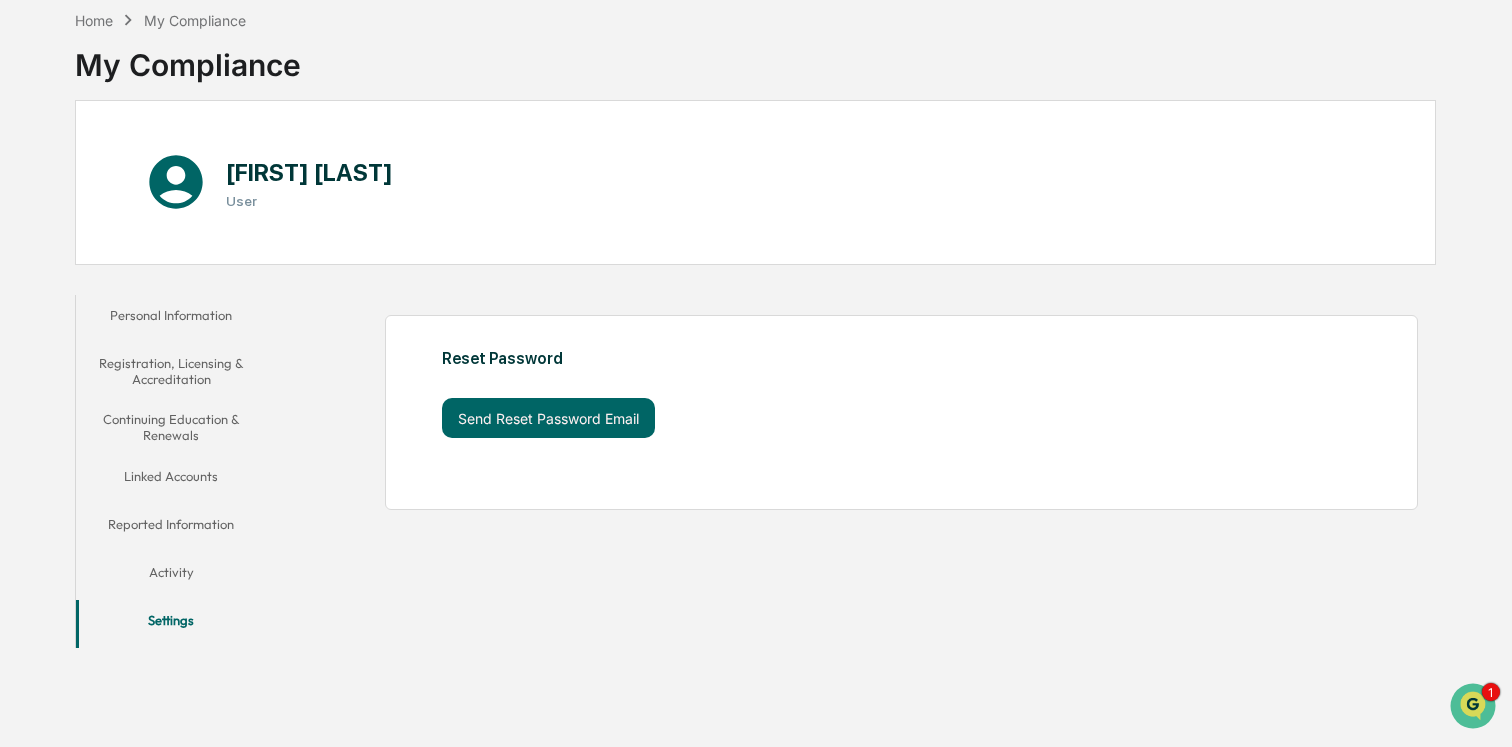 click on "Reset Password" at bounding box center (809, 358) 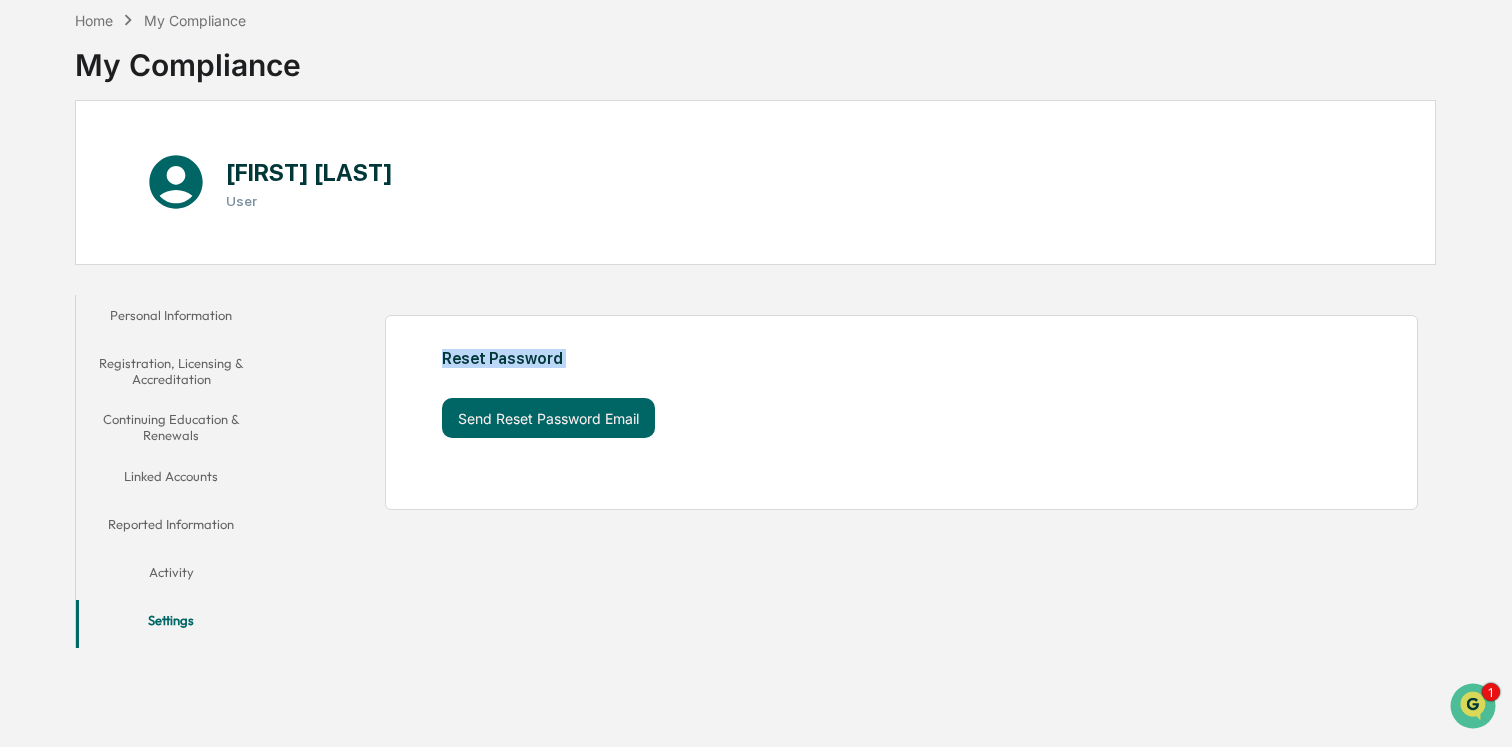 click on "Reset Password" at bounding box center (809, 358) 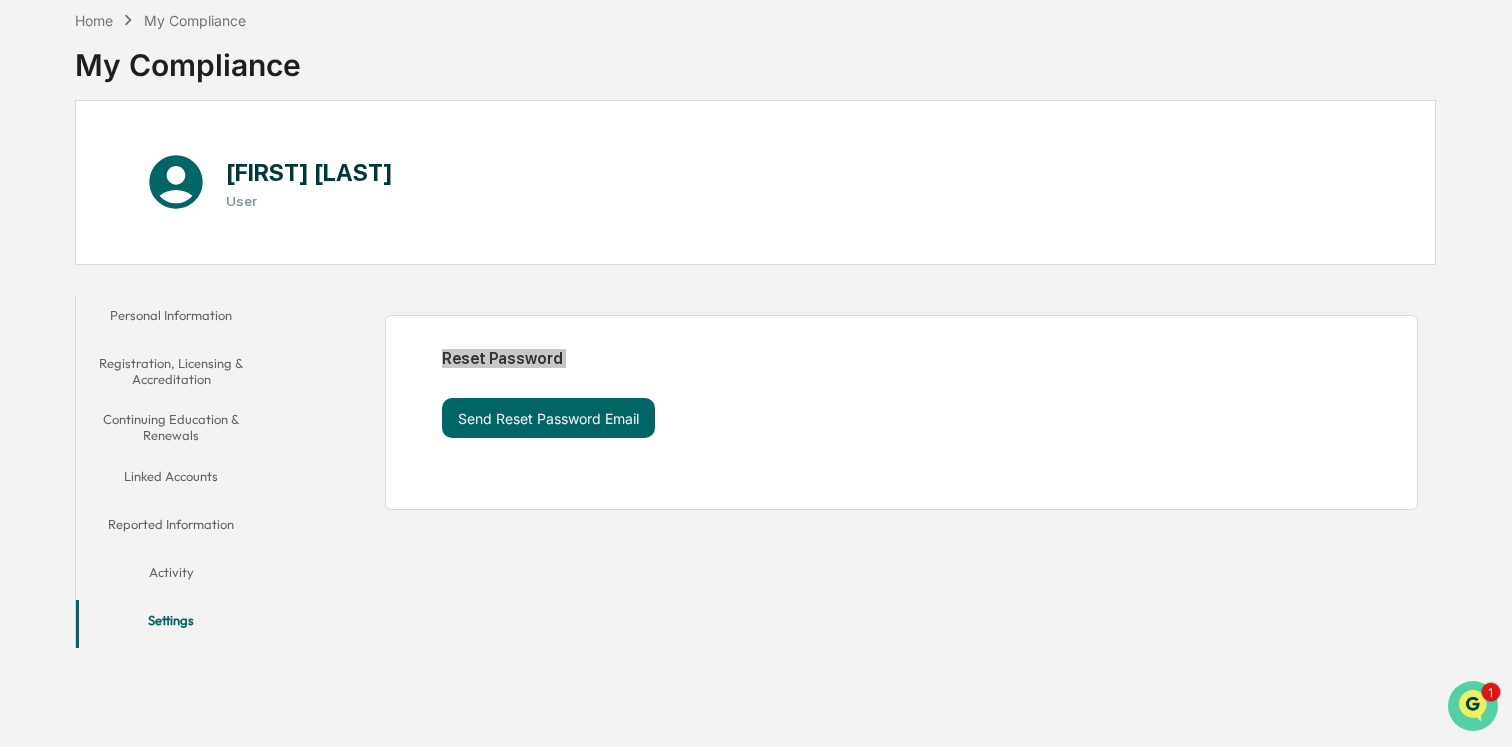 click at bounding box center (1473, 706) 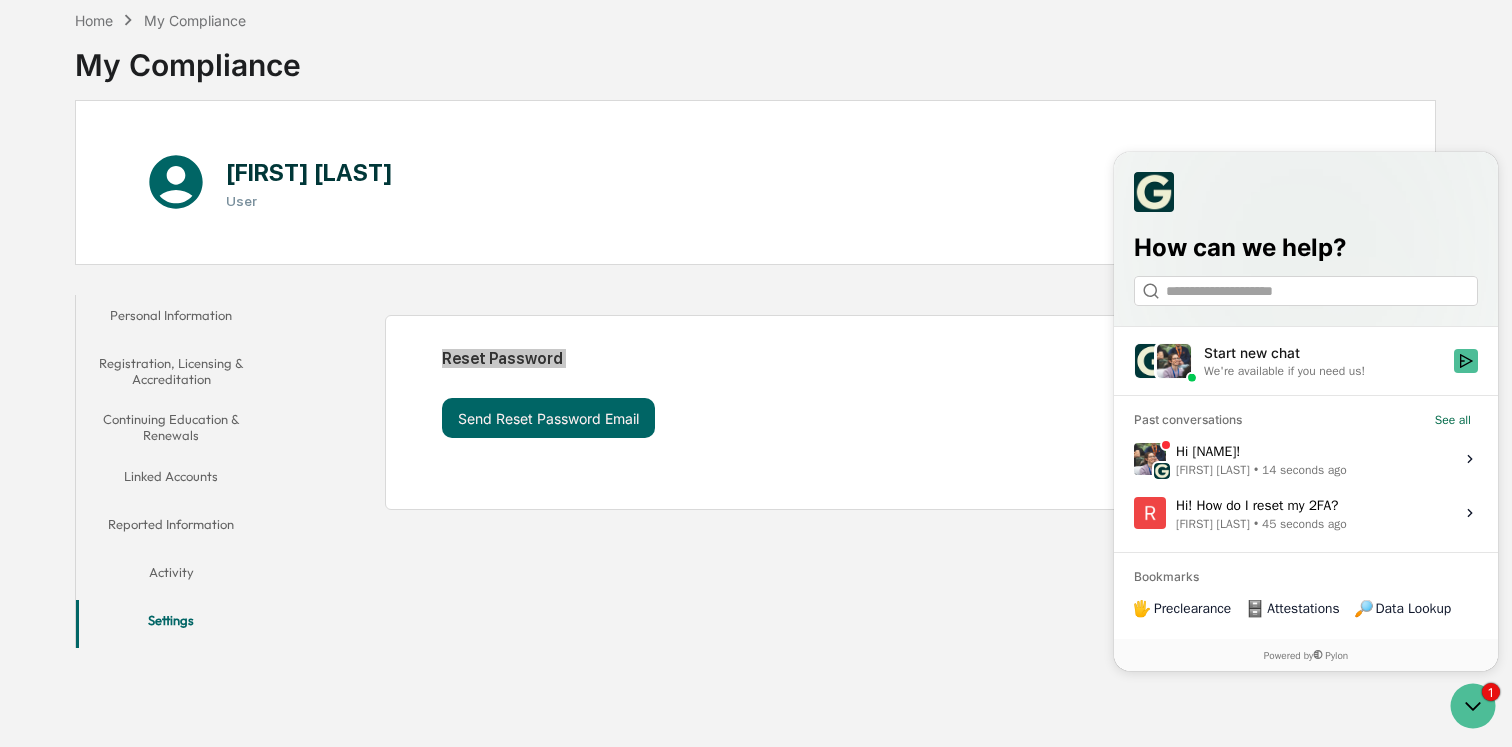 click on "We're available if you need us!" at bounding box center (1284, 371) 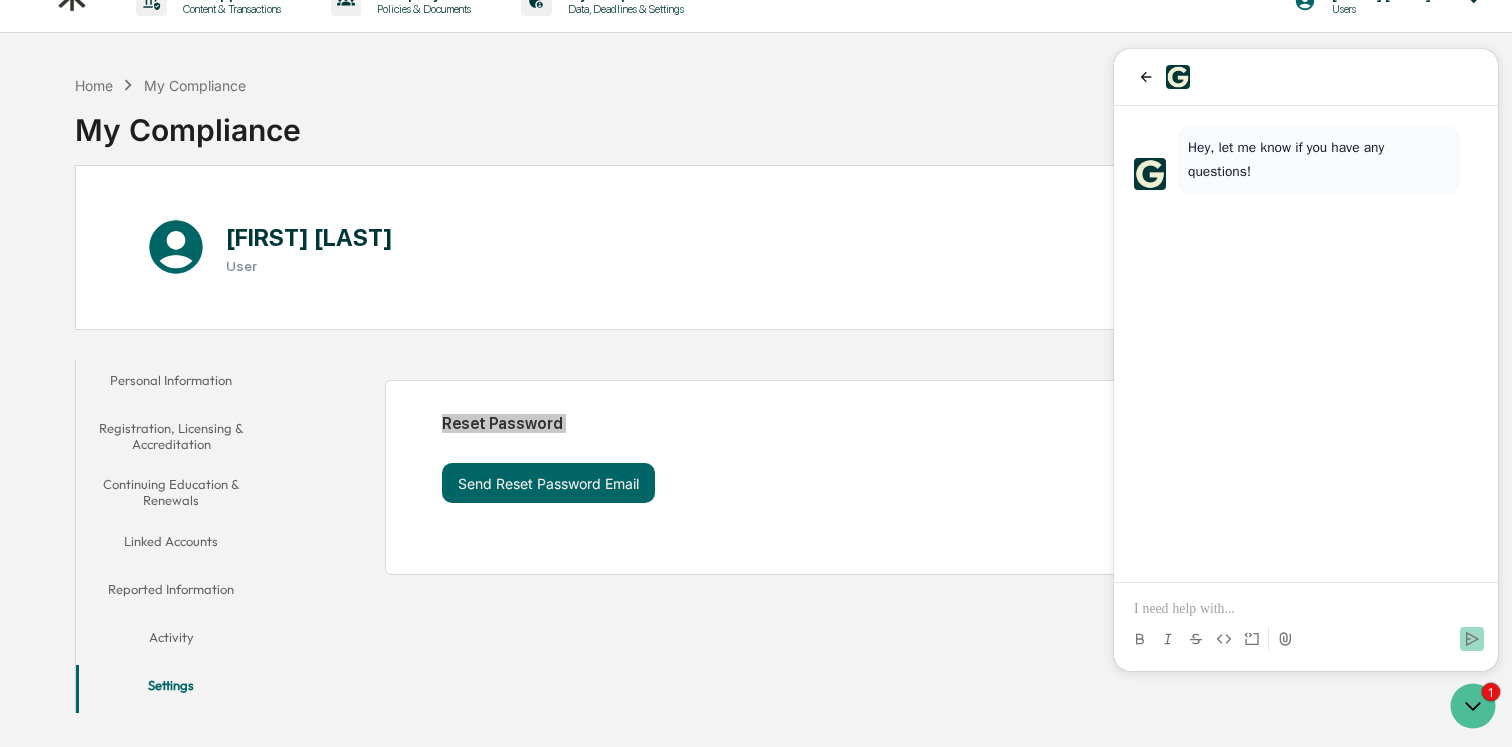 scroll, scrollTop: 0, scrollLeft: 0, axis: both 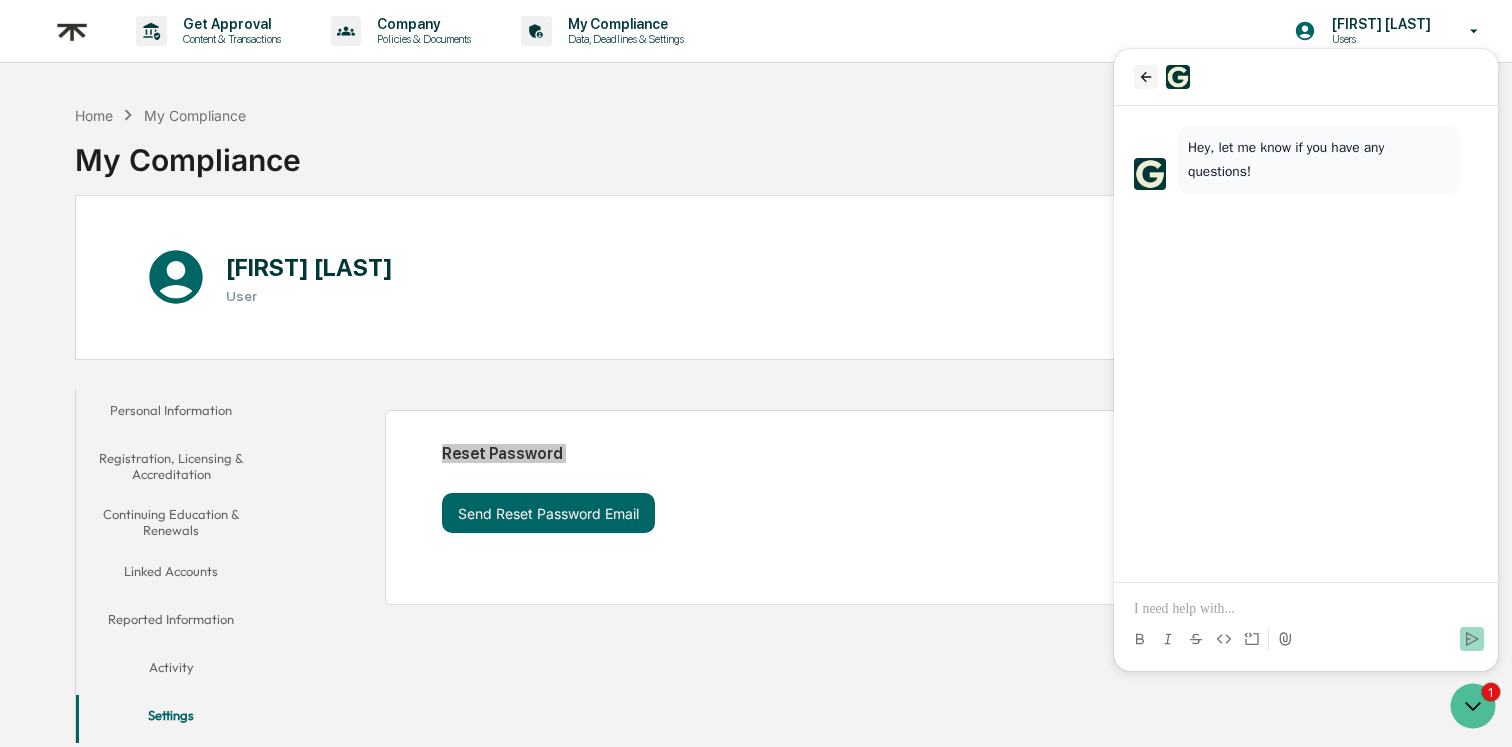 click 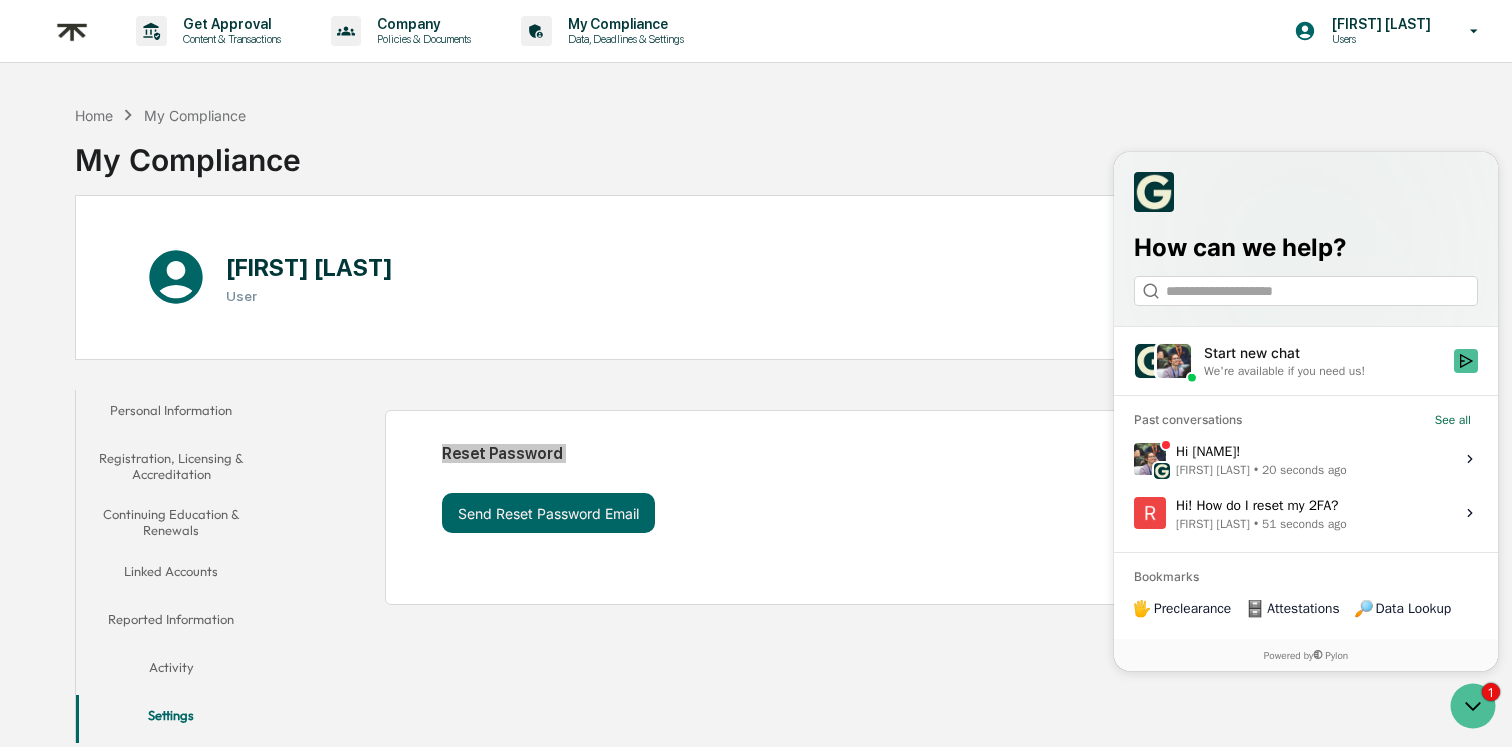 click on "Hi [NAME]! [NAME] • [TIME]" at bounding box center (1261, 459) 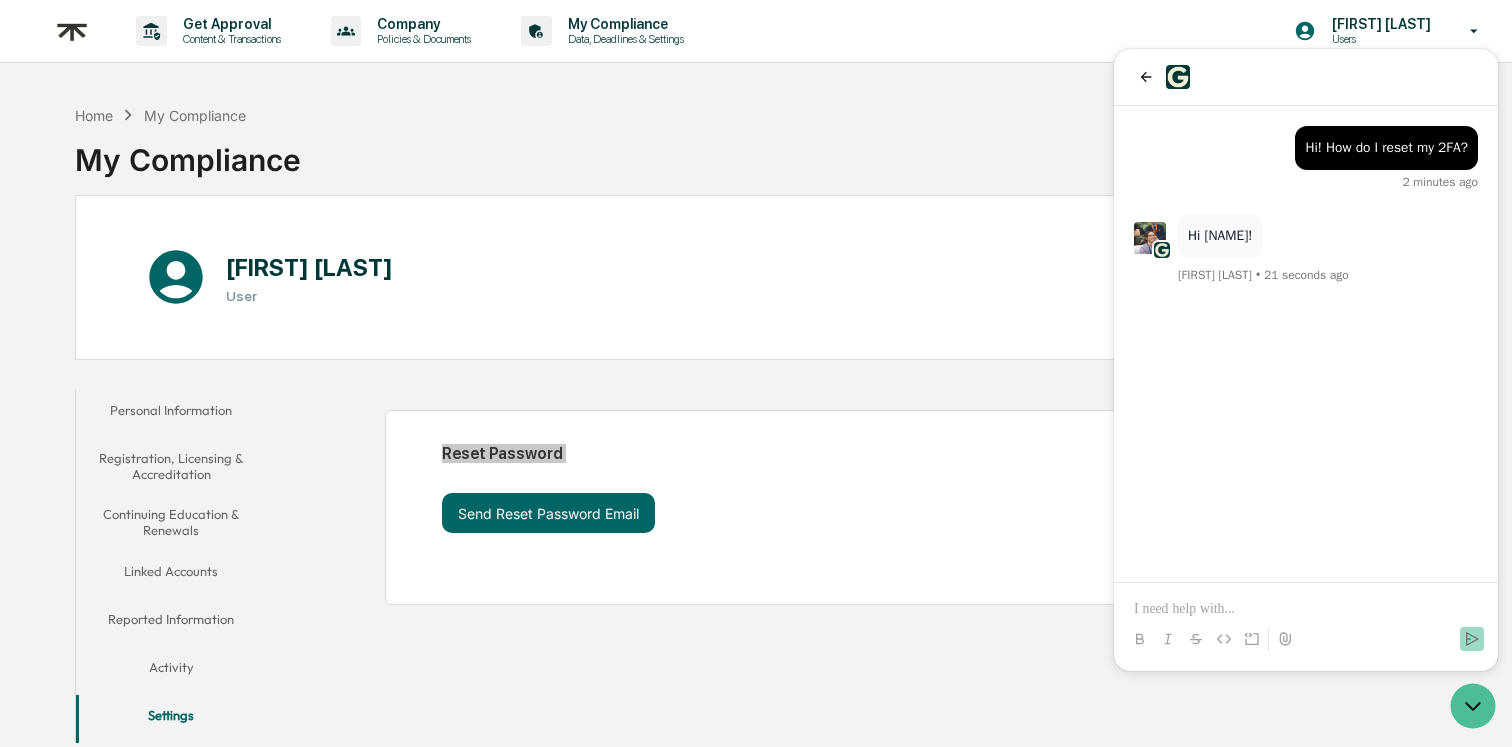 click at bounding box center [1306, 621] 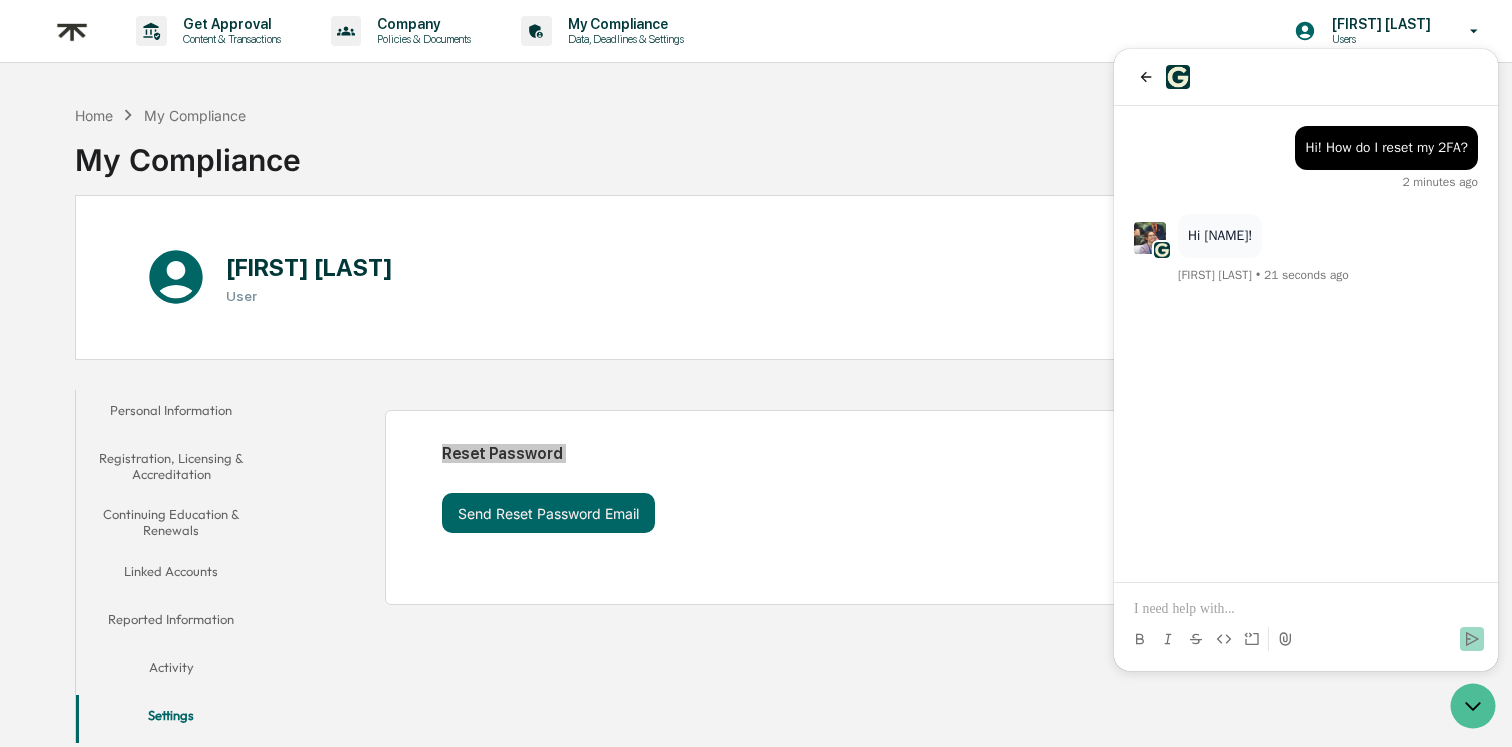 type 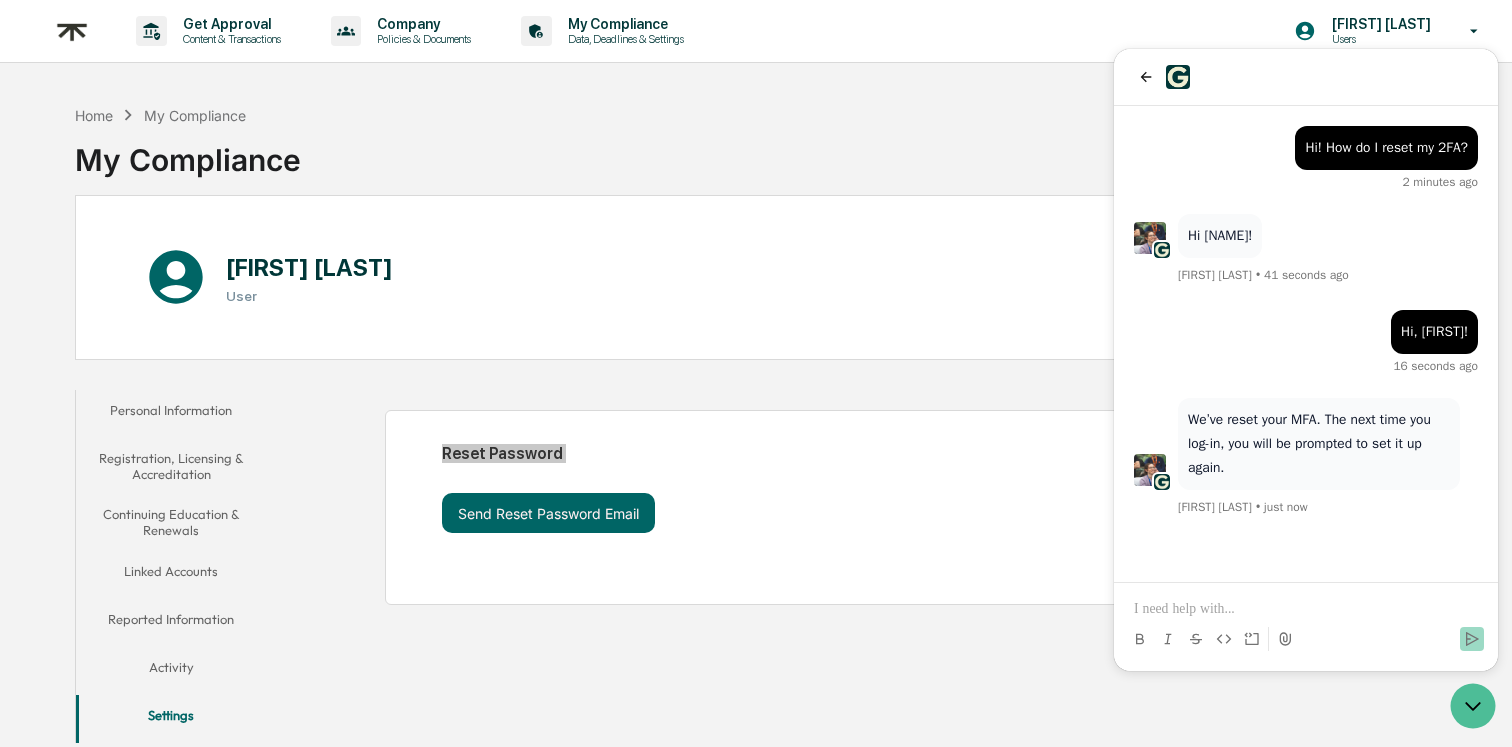 click at bounding box center [1306, 609] 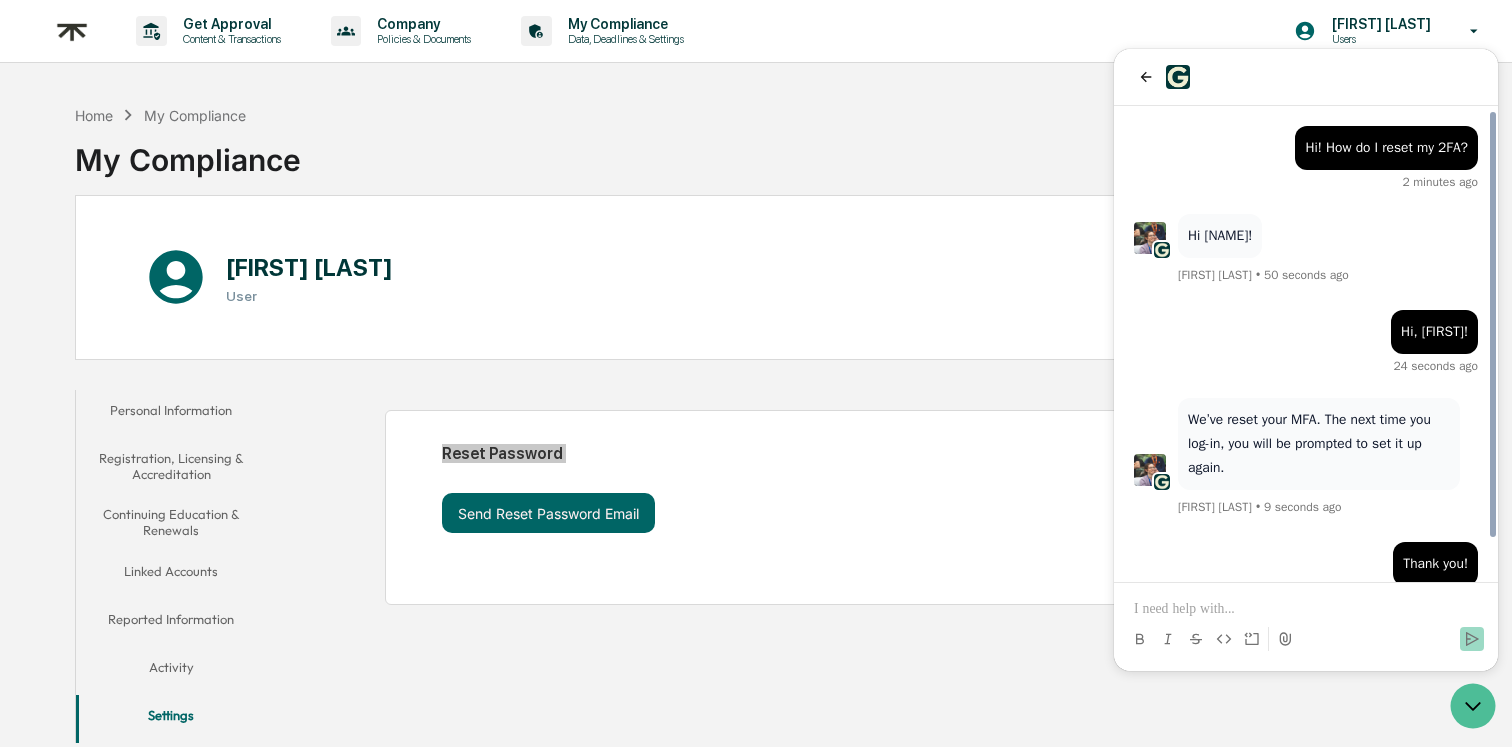 scroll, scrollTop: 44, scrollLeft: 0, axis: vertical 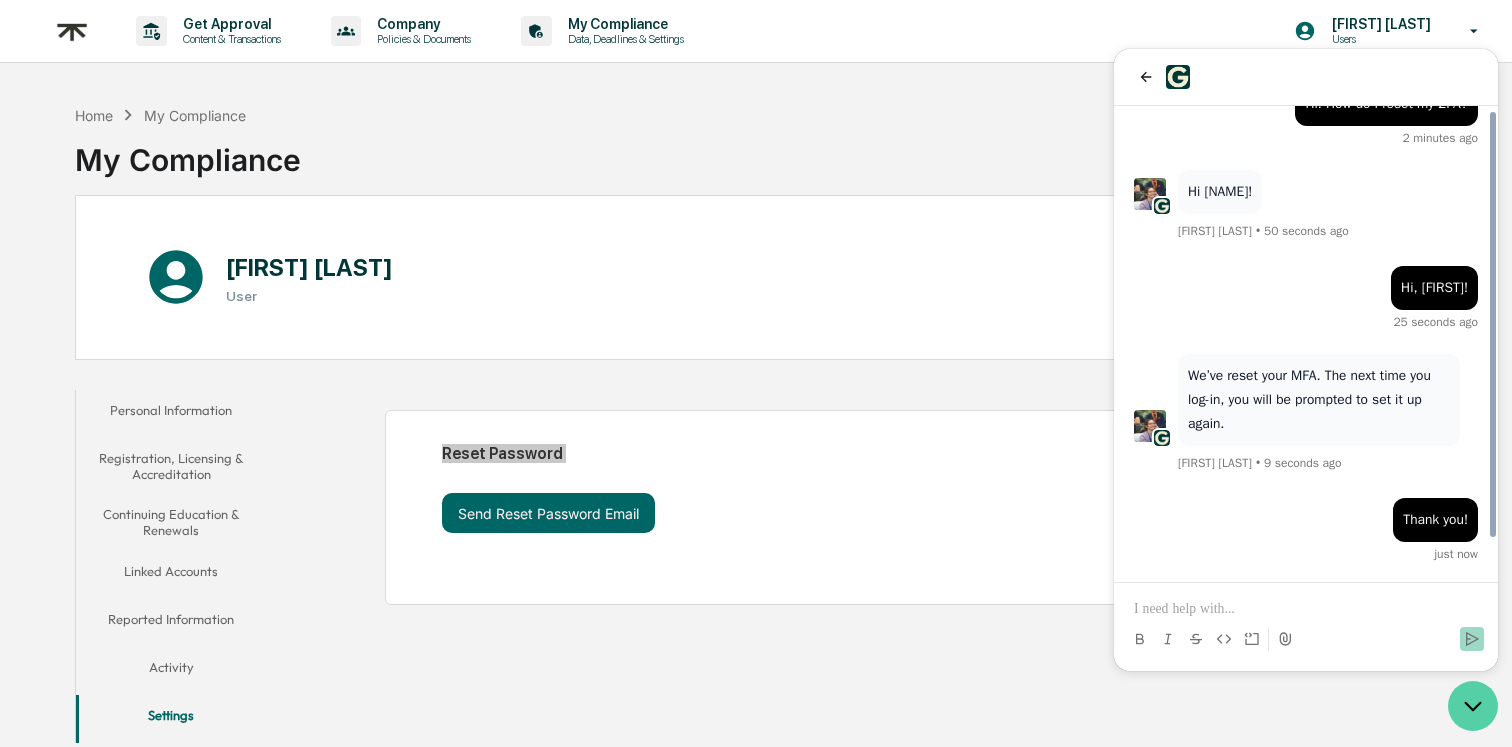 click 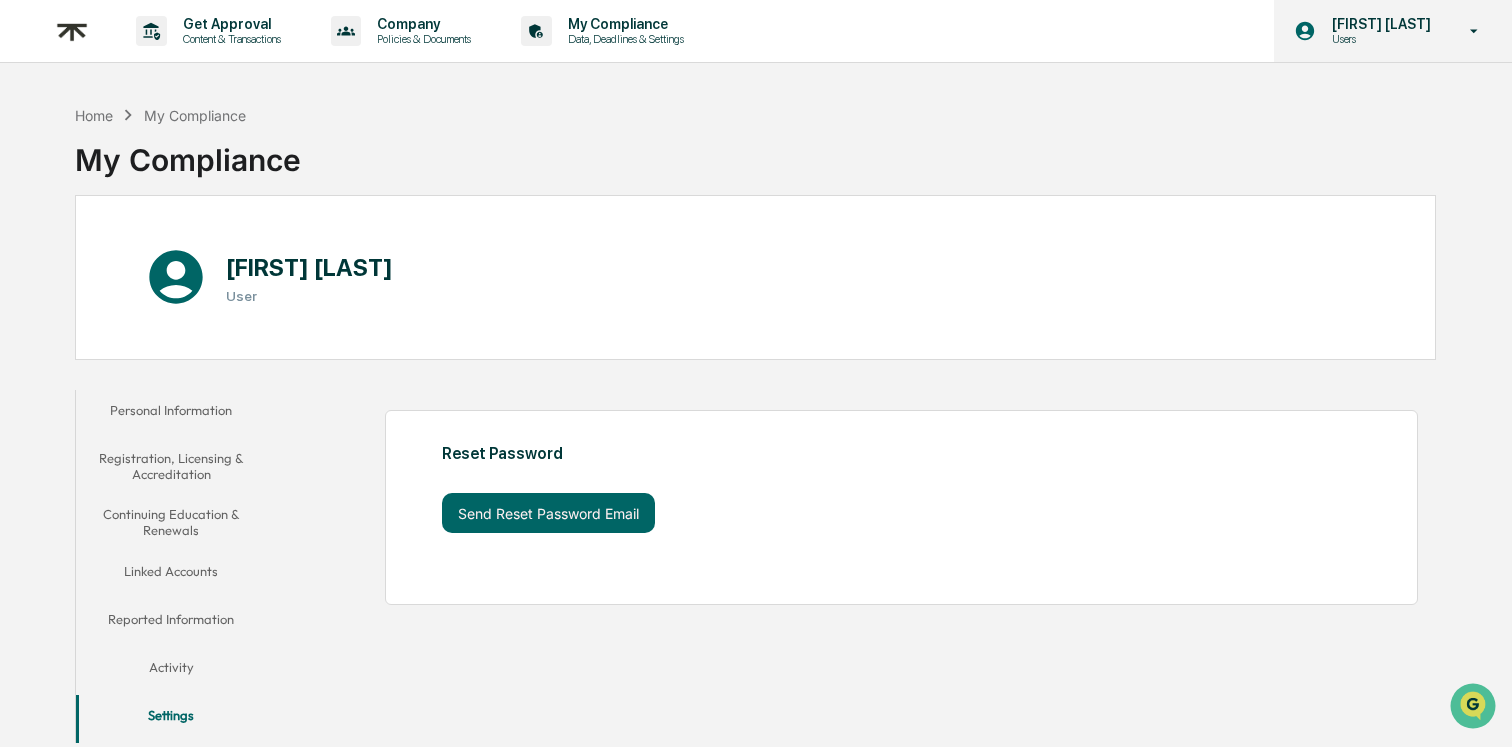 click on "[FIRST] [LAST]" at bounding box center [1378, 24] 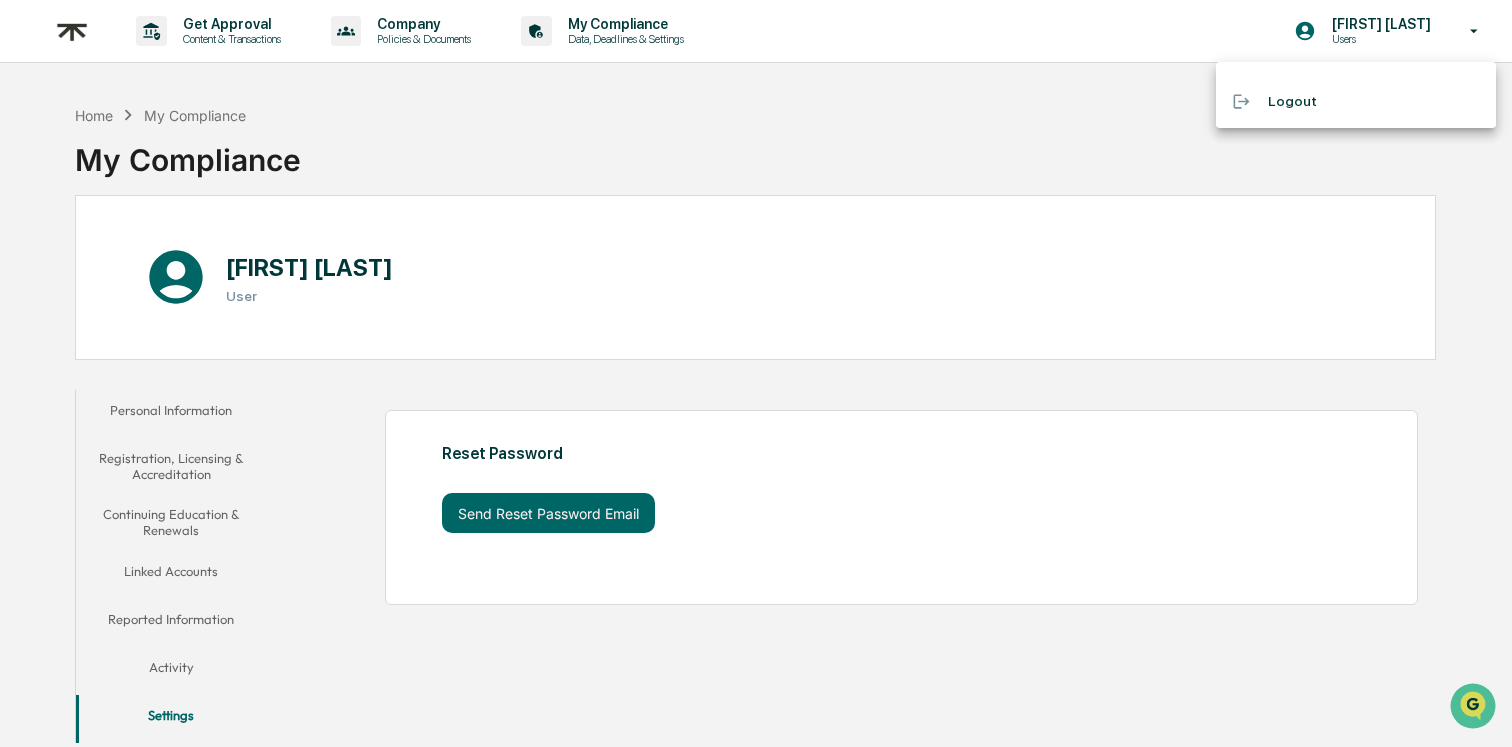 click on "Logout" at bounding box center (1356, 101) 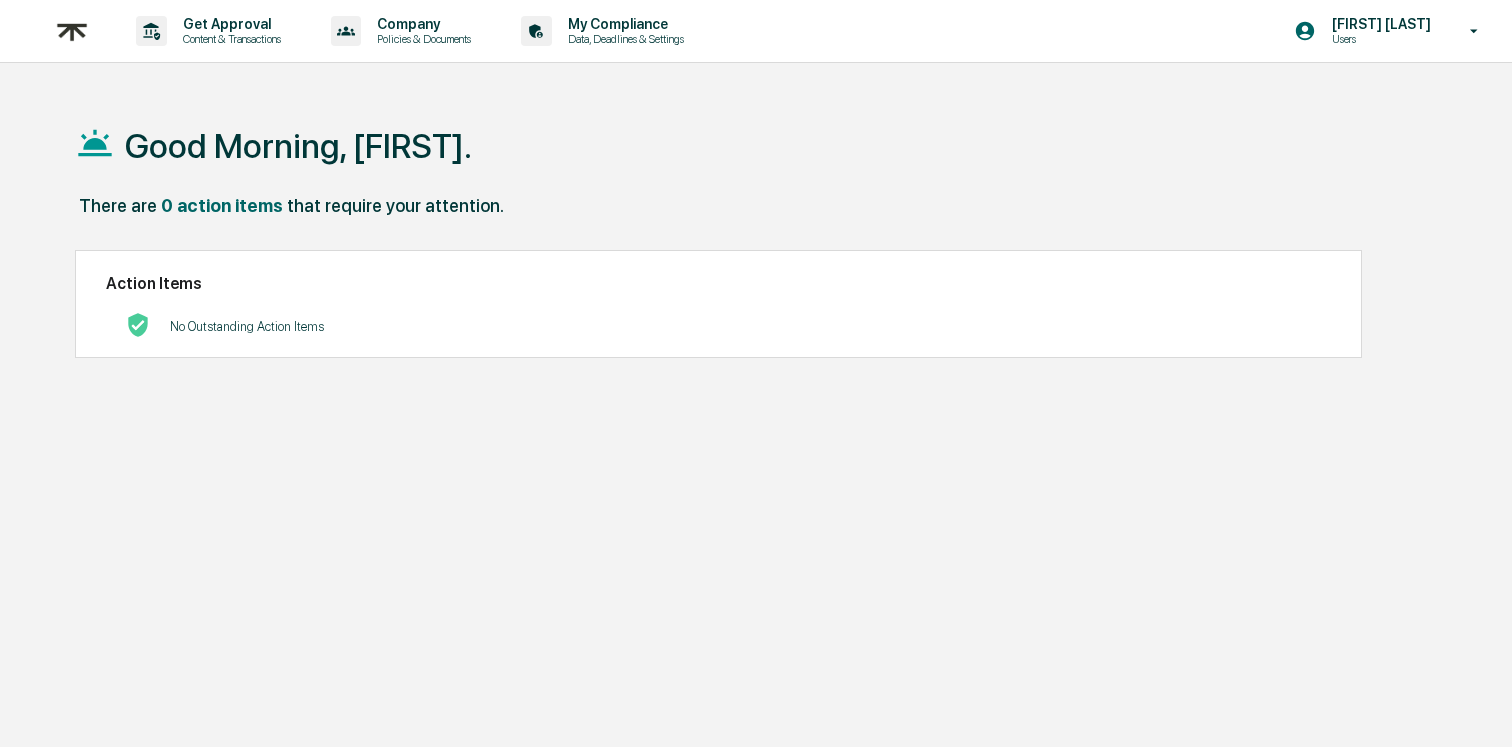 scroll, scrollTop: 0, scrollLeft: 0, axis: both 